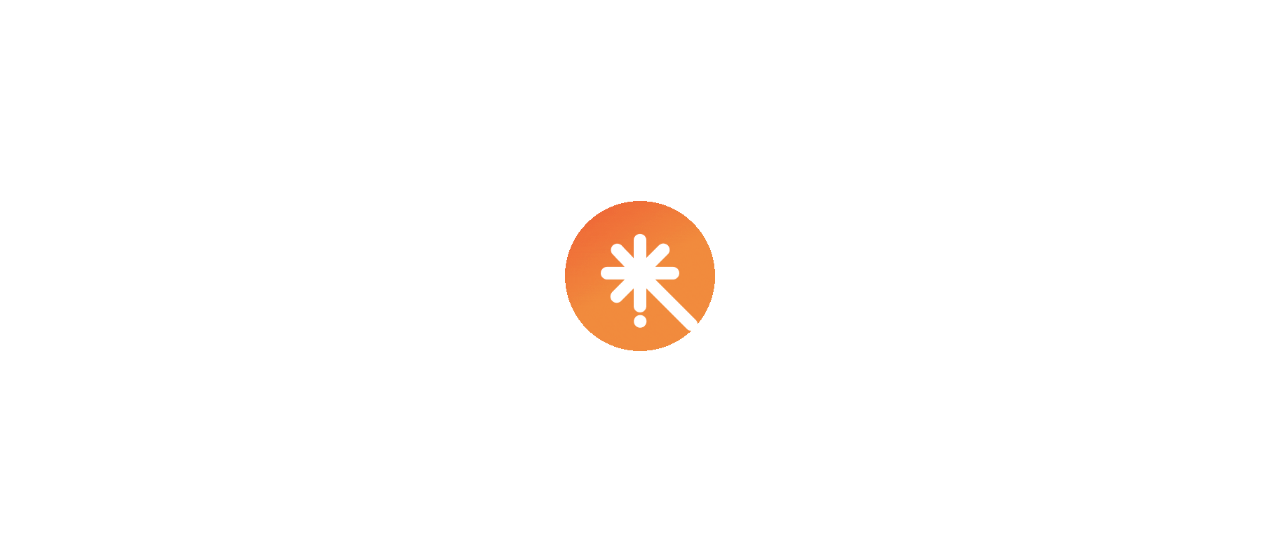 scroll, scrollTop: 0, scrollLeft: 0, axis: both 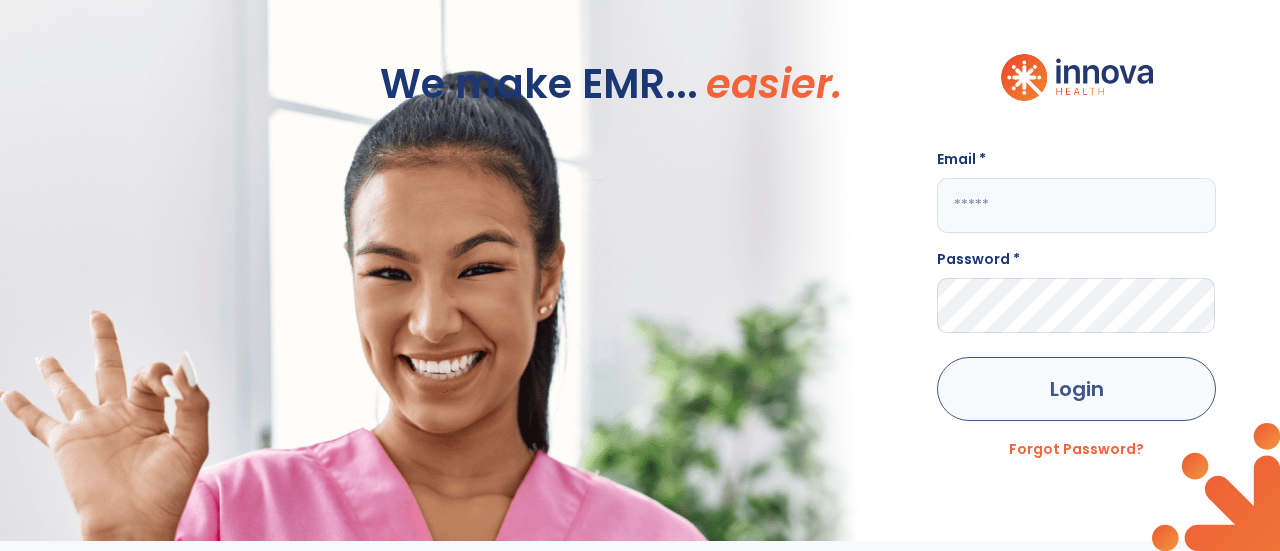 type on "**********" 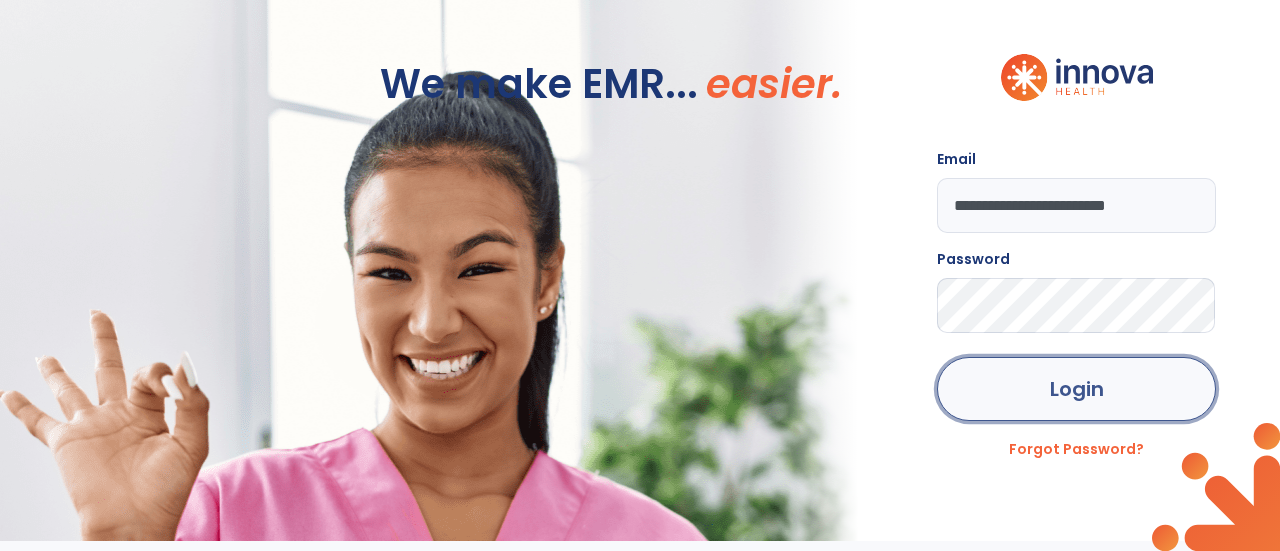 click on "Login" 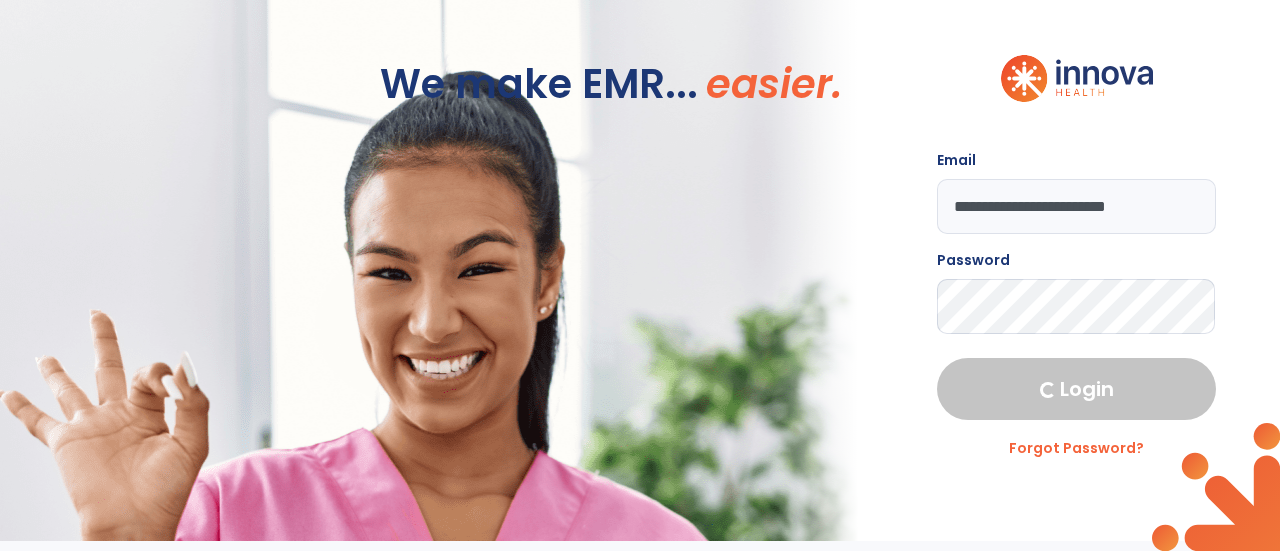 select on "****" 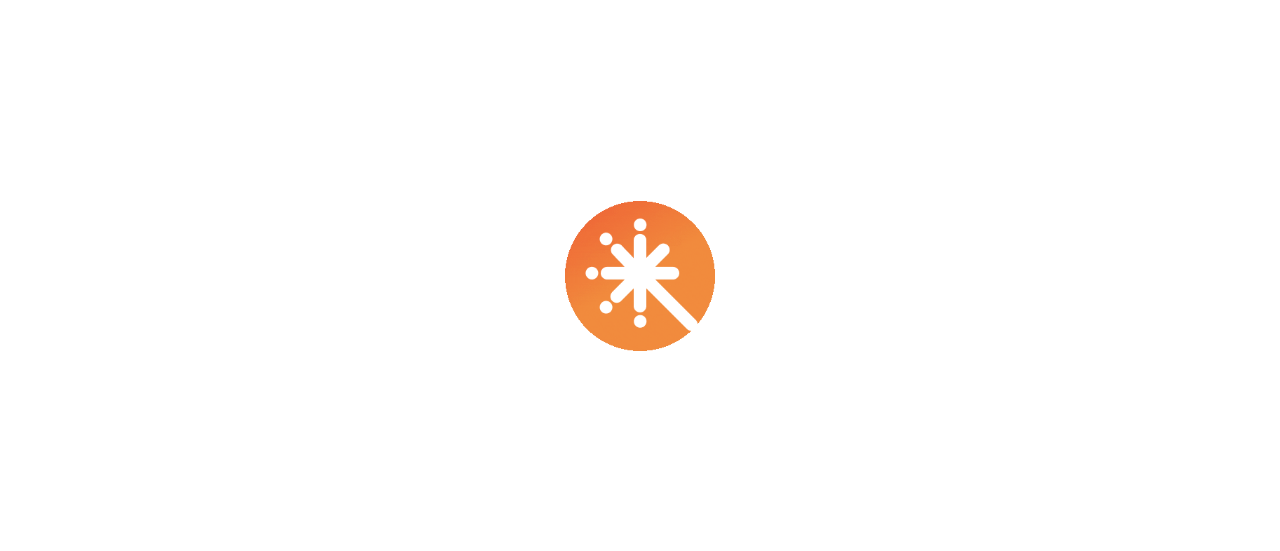 scroll, scrollTop: 0, scrollLeft: 0, axis: both 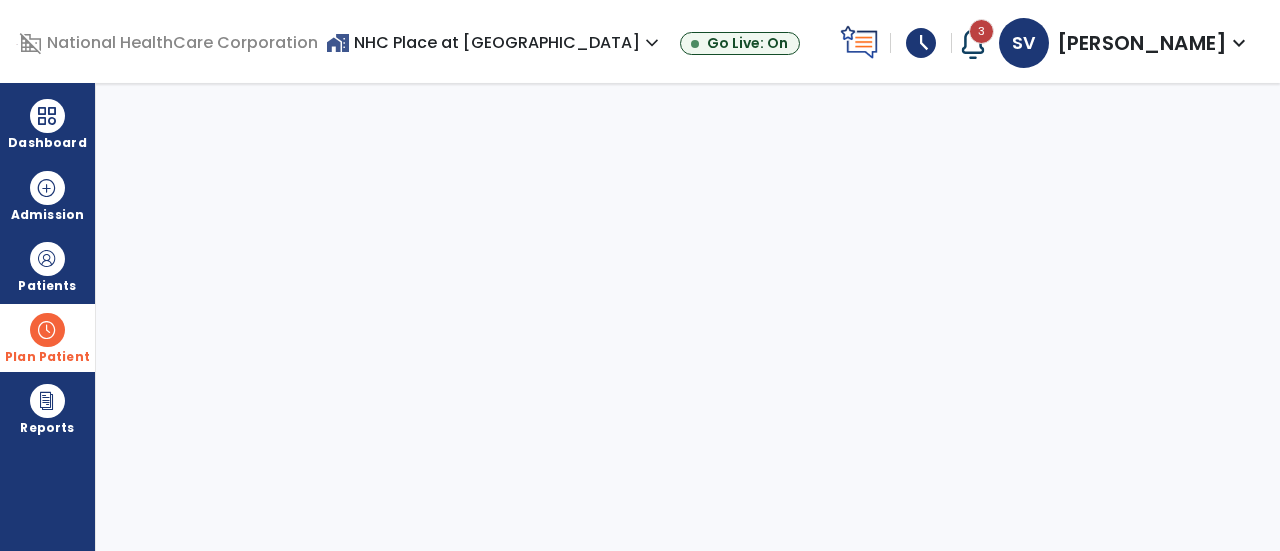 select on "****" 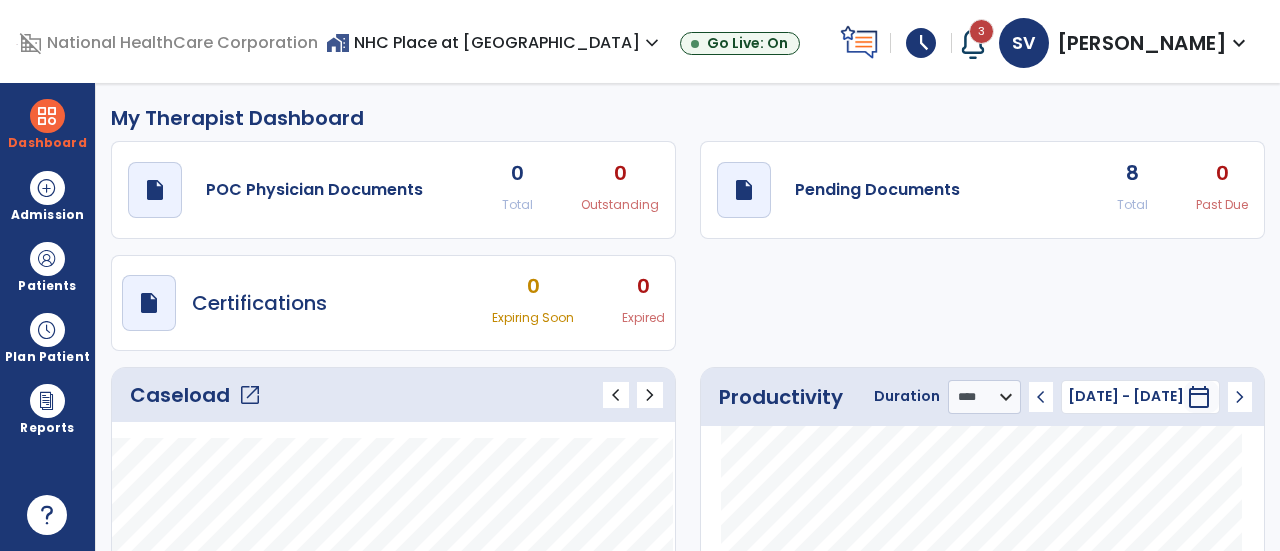 click on "8" 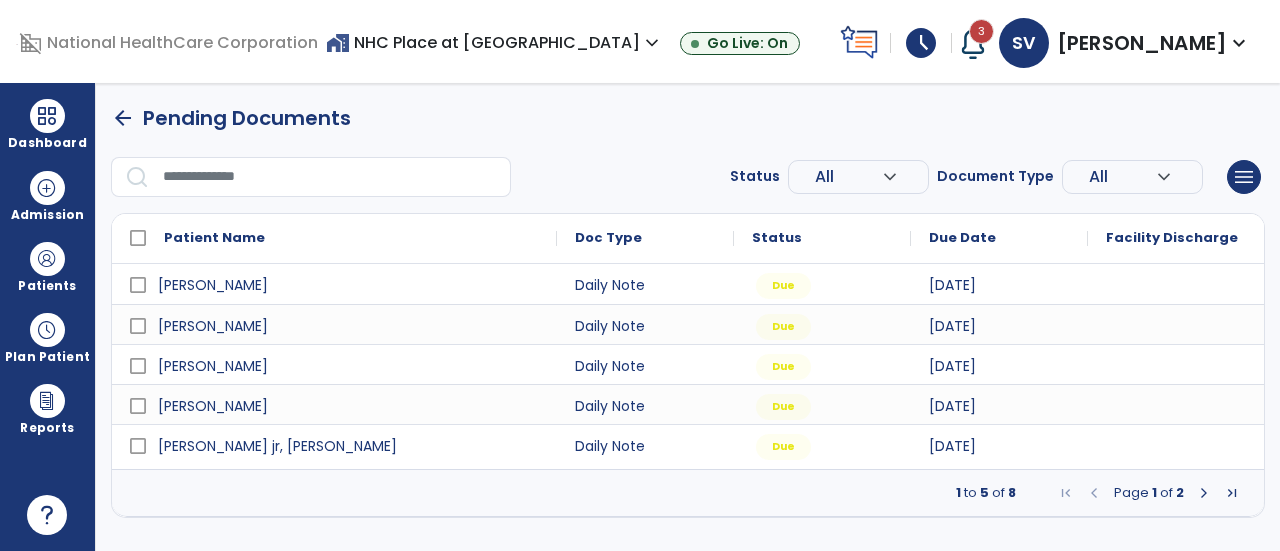 click at bounding box center (17, 42) 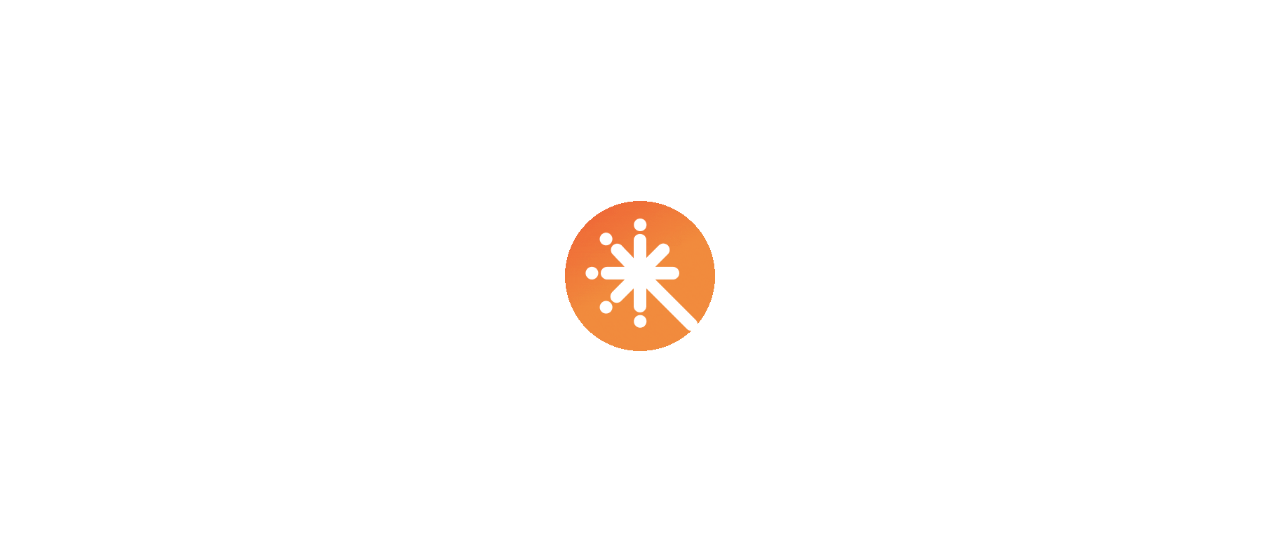 scroll, scrollTop: 0, scrollLeft: 0, axis: both 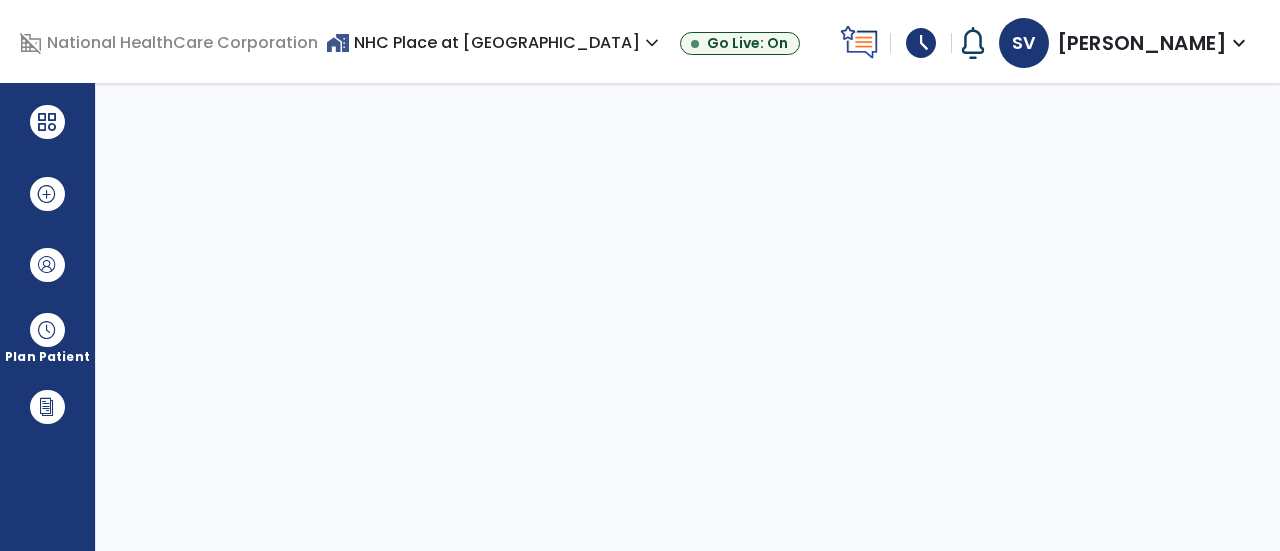 select on "****" 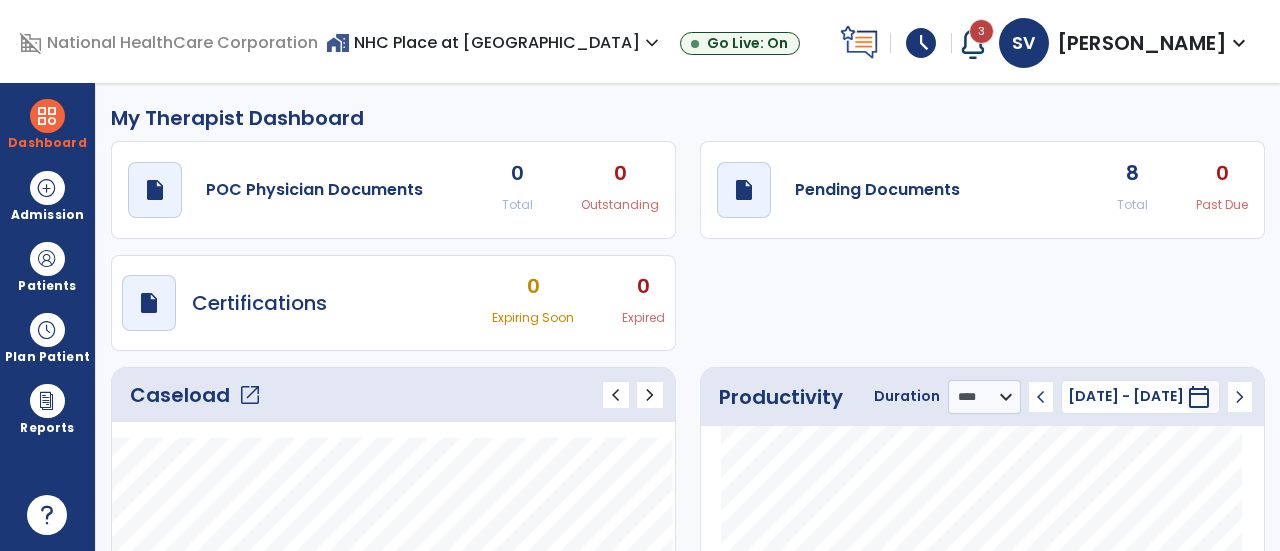 click on "open_in_new" 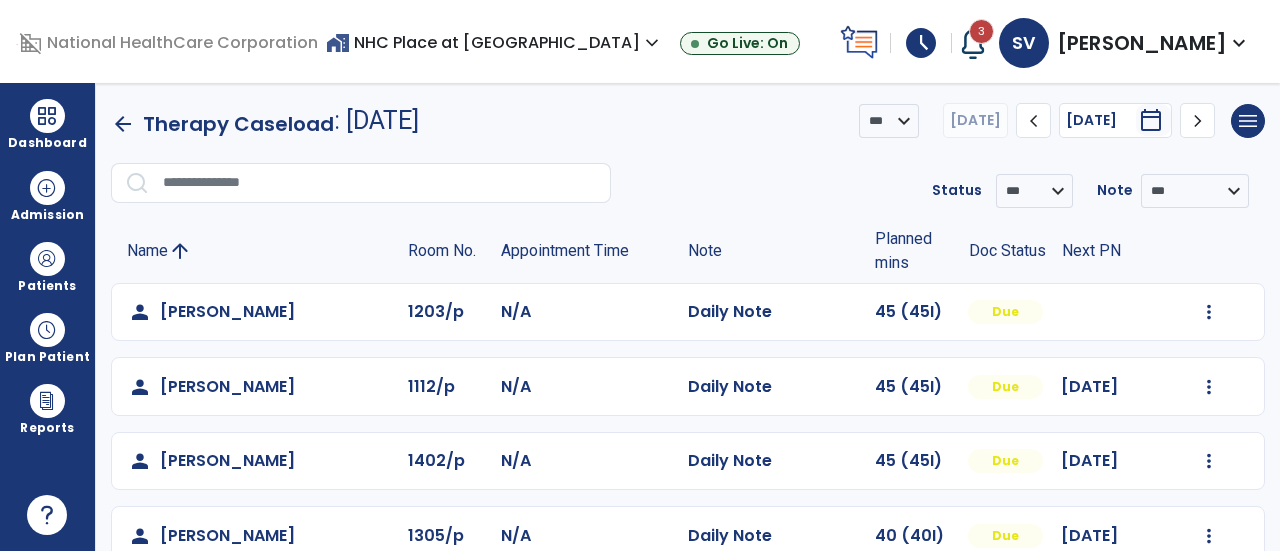 click at bounding box center (973, 43) 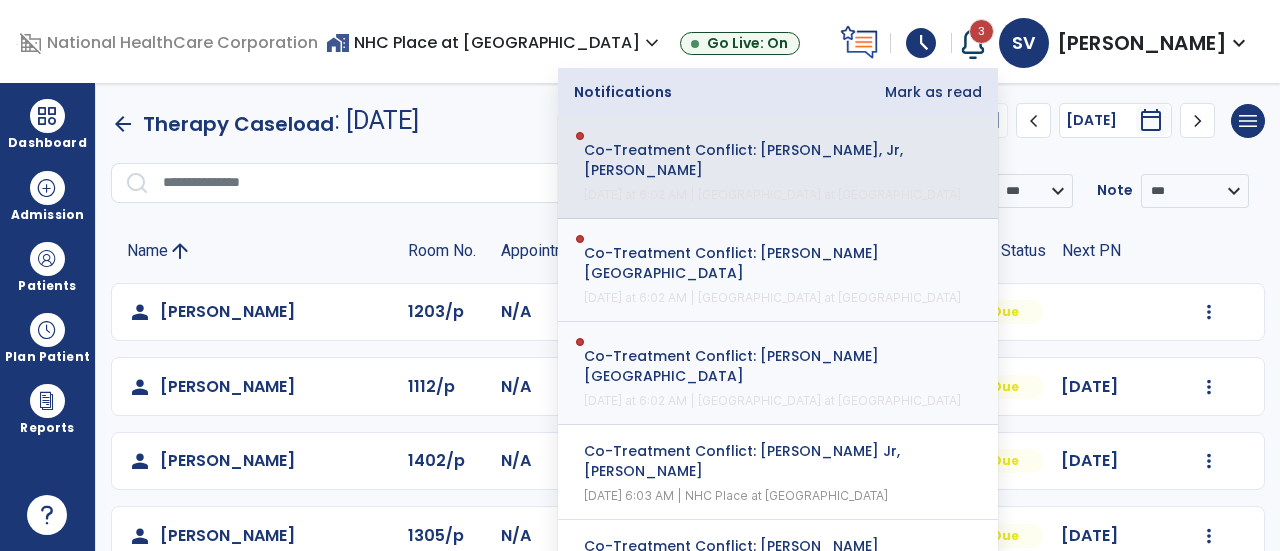 click on "Co-Treatment Conflict: Hopper, Jr, John" at bounding box center (764, 160) 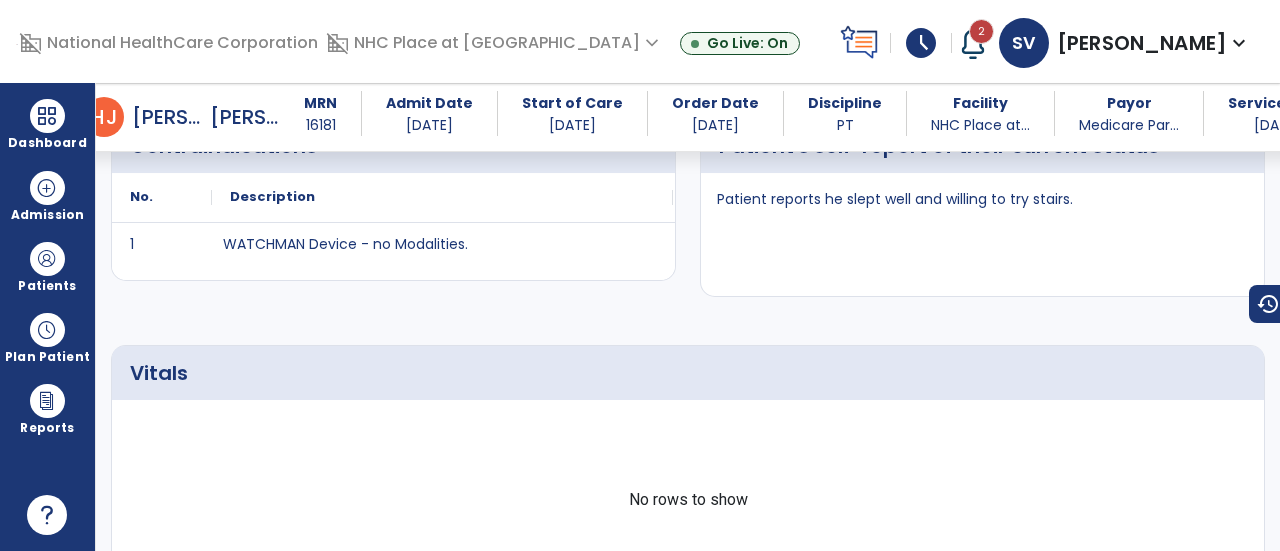scroll, scrollTop: 0, scrollLeft: 0, axis: both 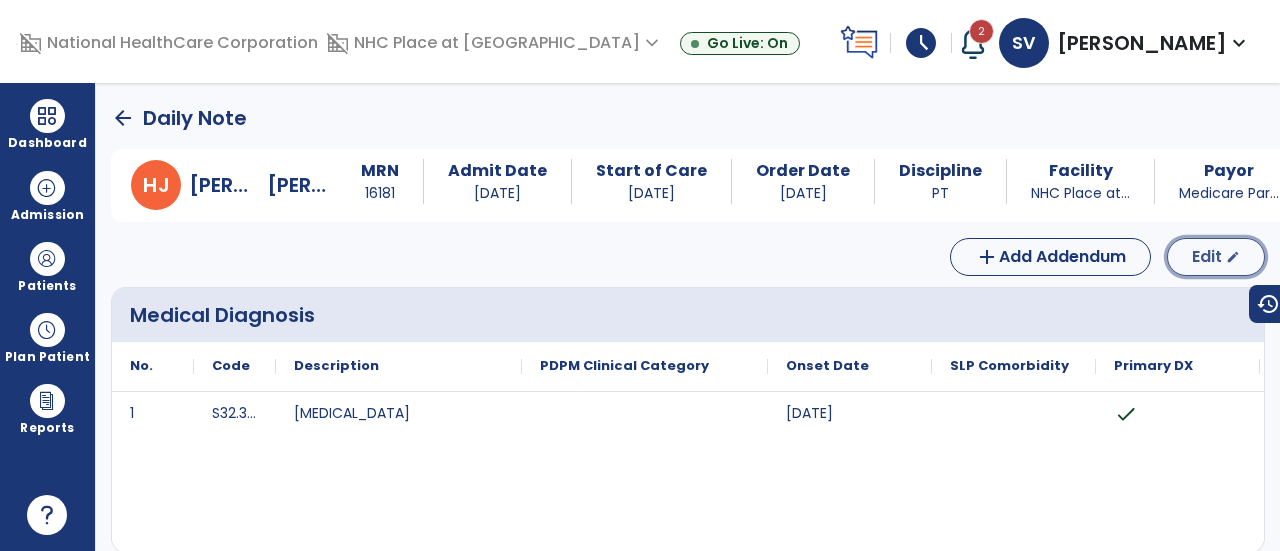 click on "Edit" 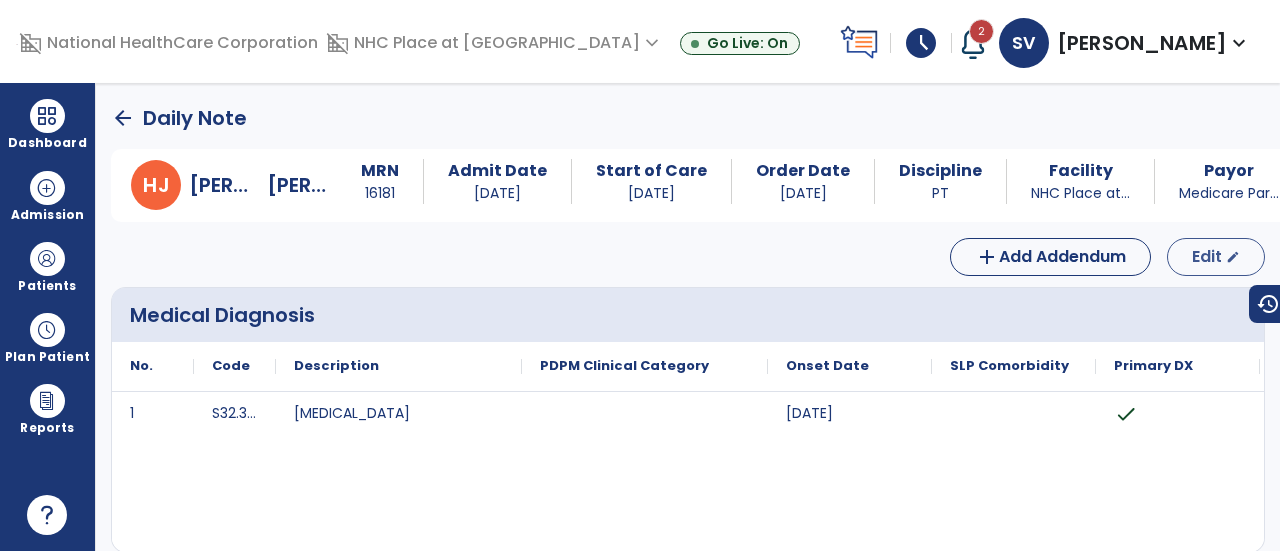 select on "*" 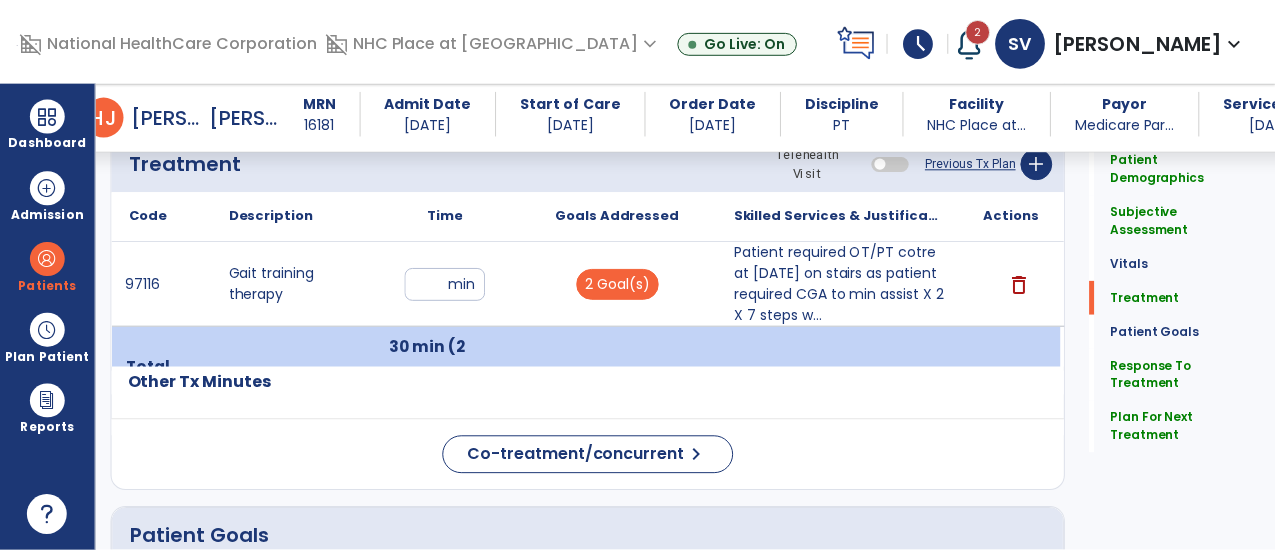 scroll, scrollTop: 1115, scrollLeft: 0, axis: vertical 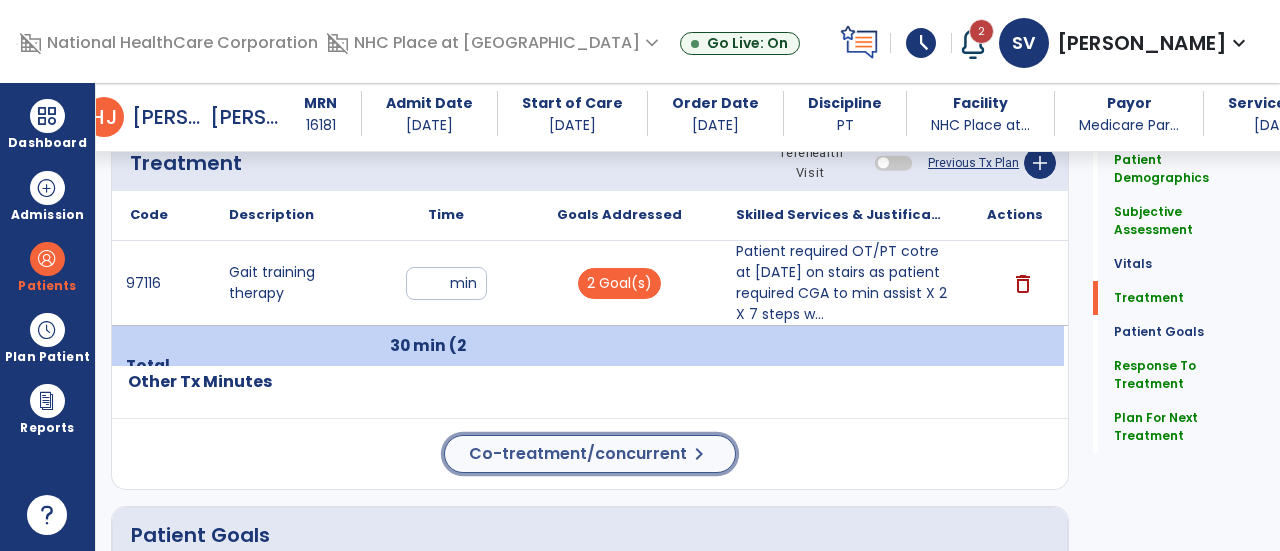 click on "Co-treatment/concurrent" 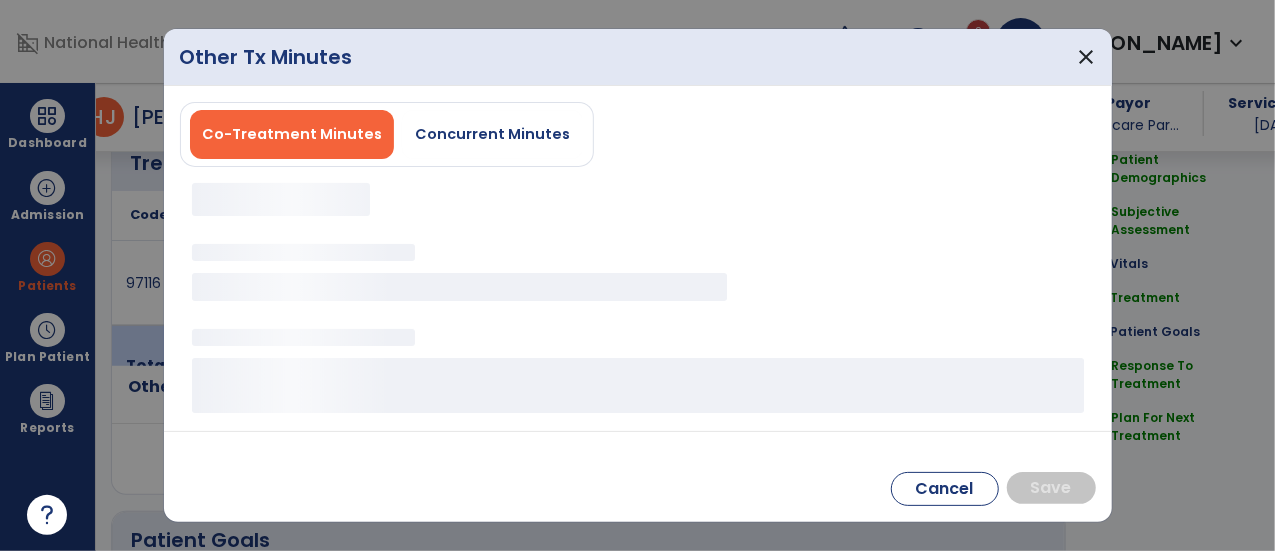 scroll, scrollTop: 1115, scrollLeft: 0, axis: vertical 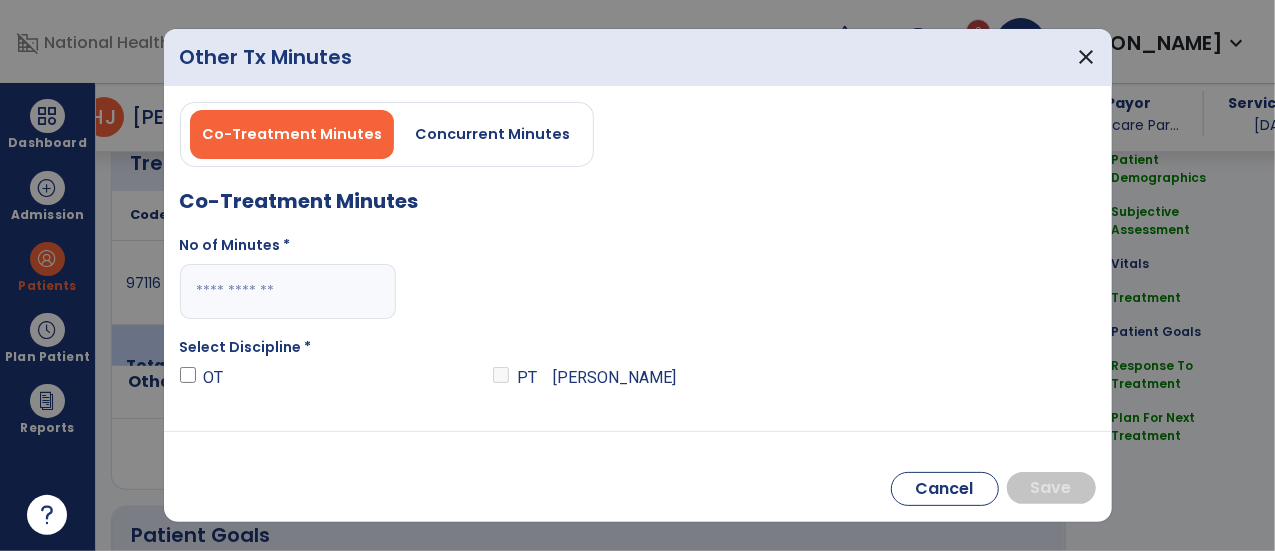 click at bounding box center (288, 291) 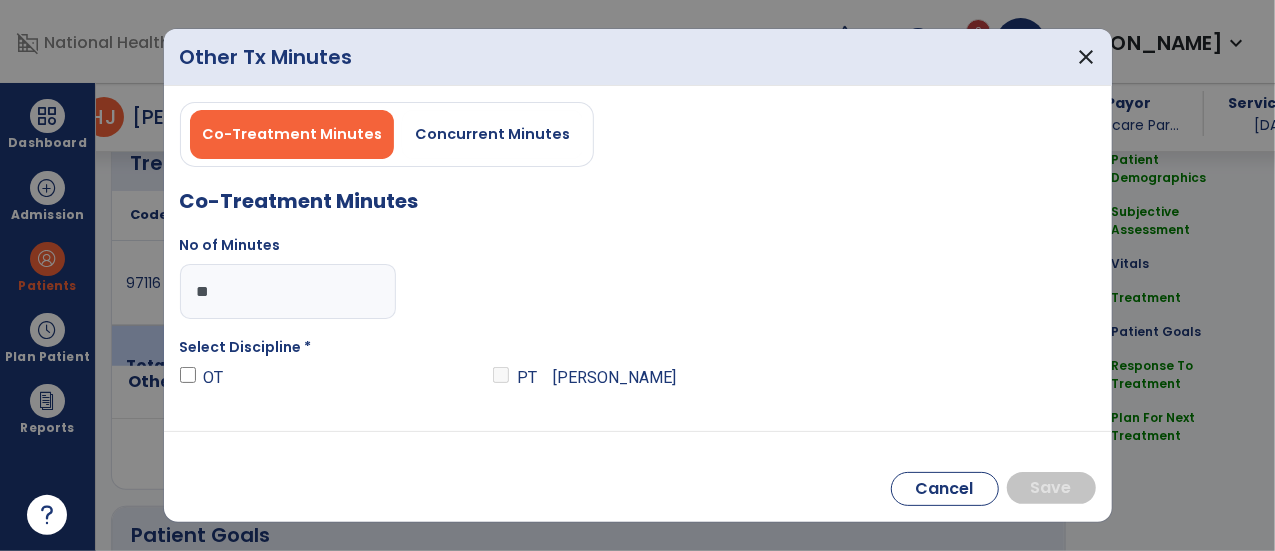 type on "**" 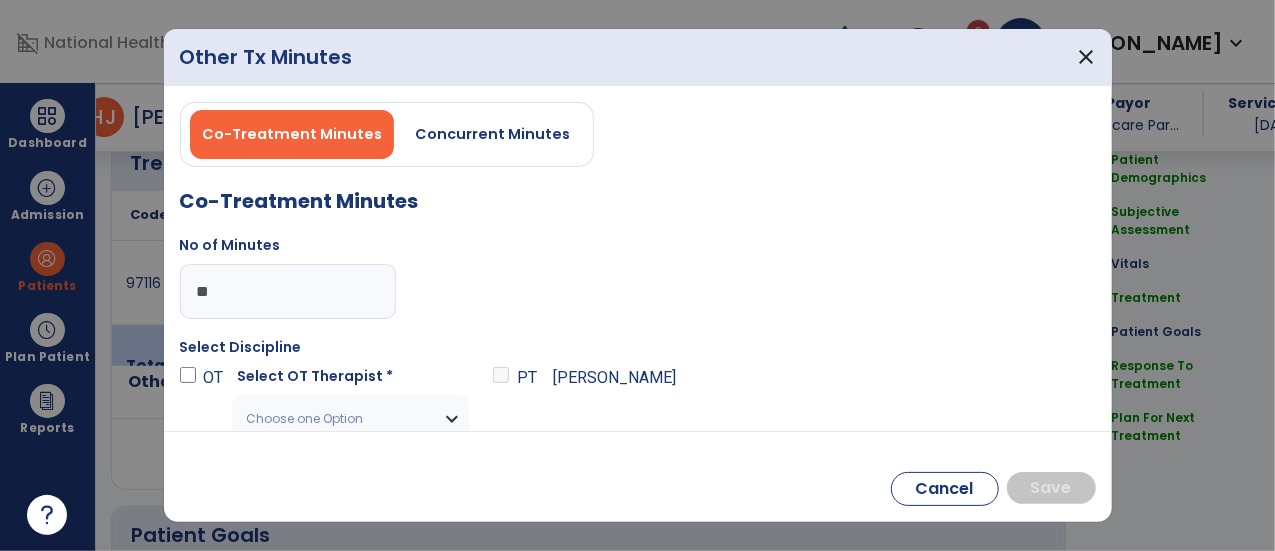 click on "Choose one Option" at bounding box center [350, 419] 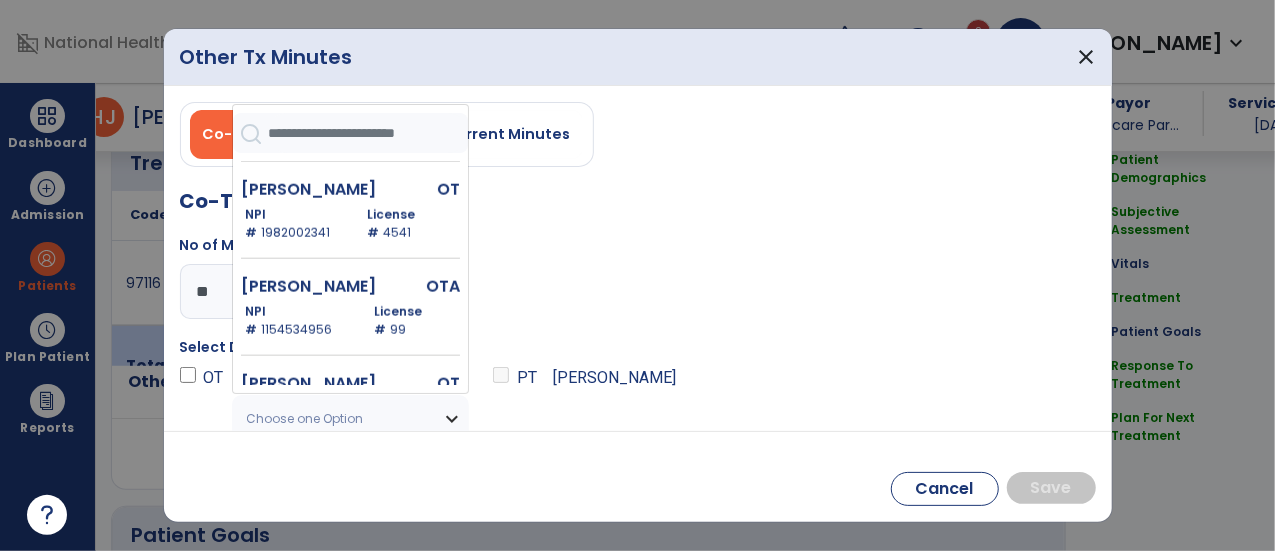scroll, scrollTop: 1106, scrollLeft: 0, axis: vertical 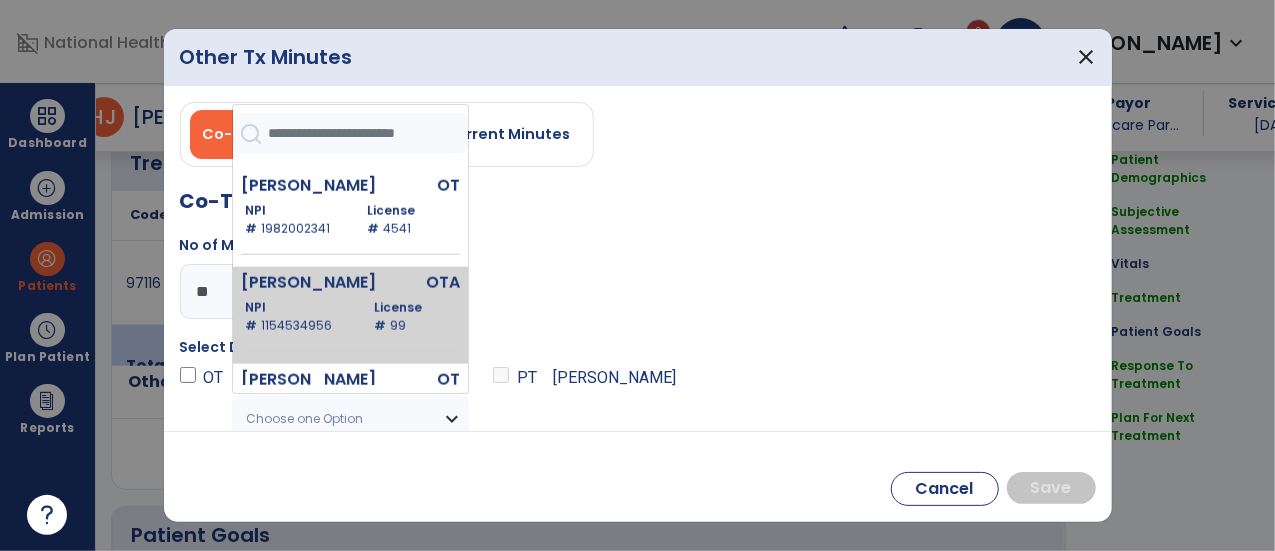 click on "NPI #  1154534956" at bounding box center (297, 317) 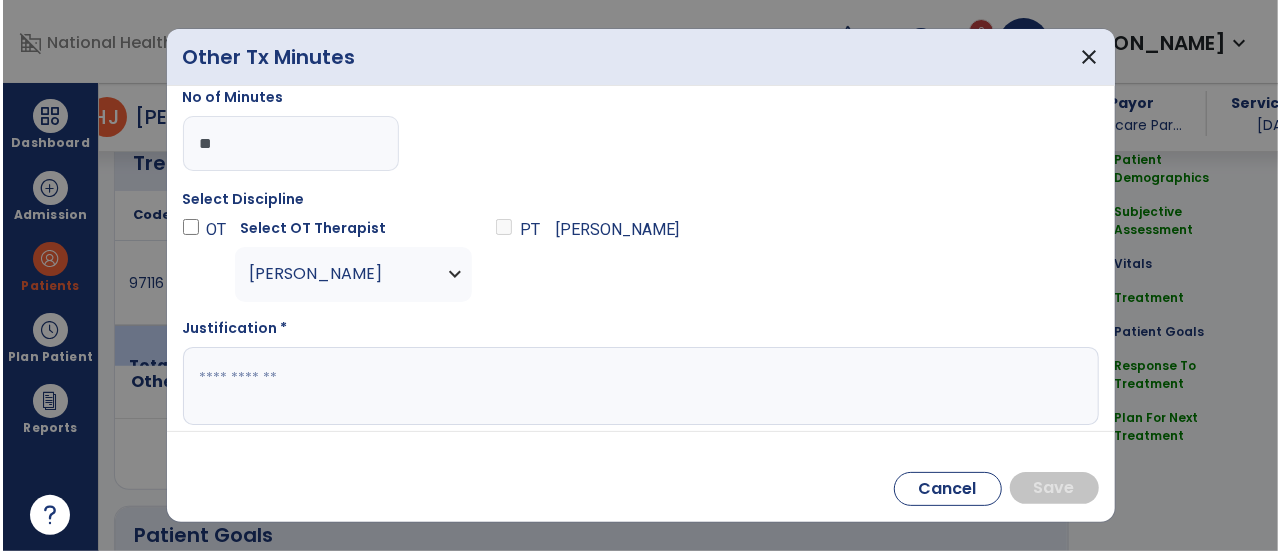 scroll, scrollTop: 148, scrollLeft: 0, axis: vertical 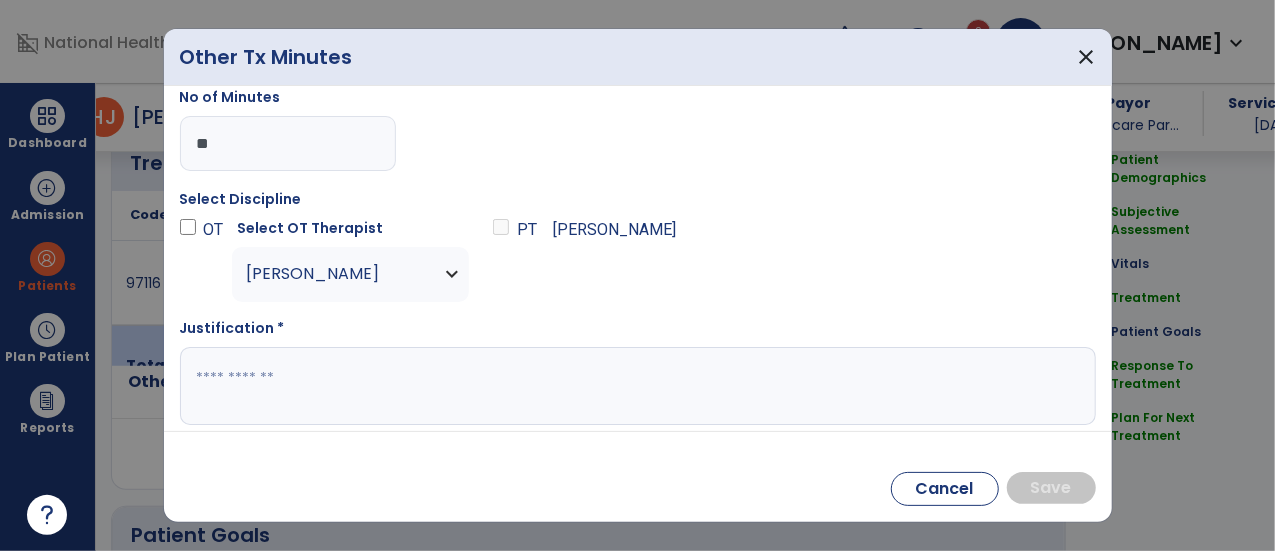 click at bounding box center (636, 386) 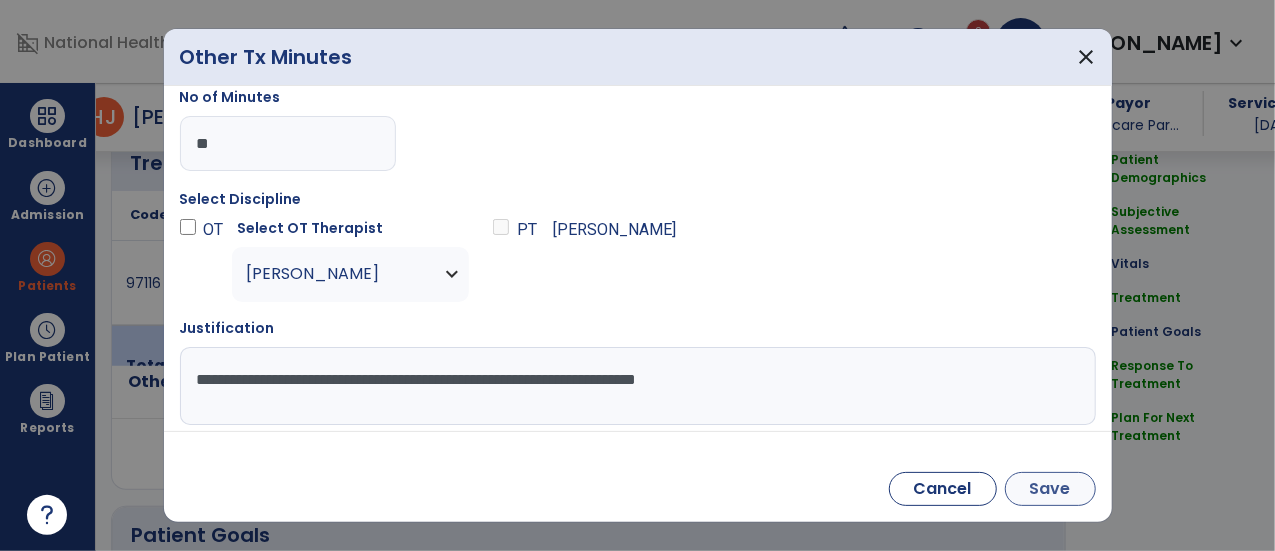 type on "**********" 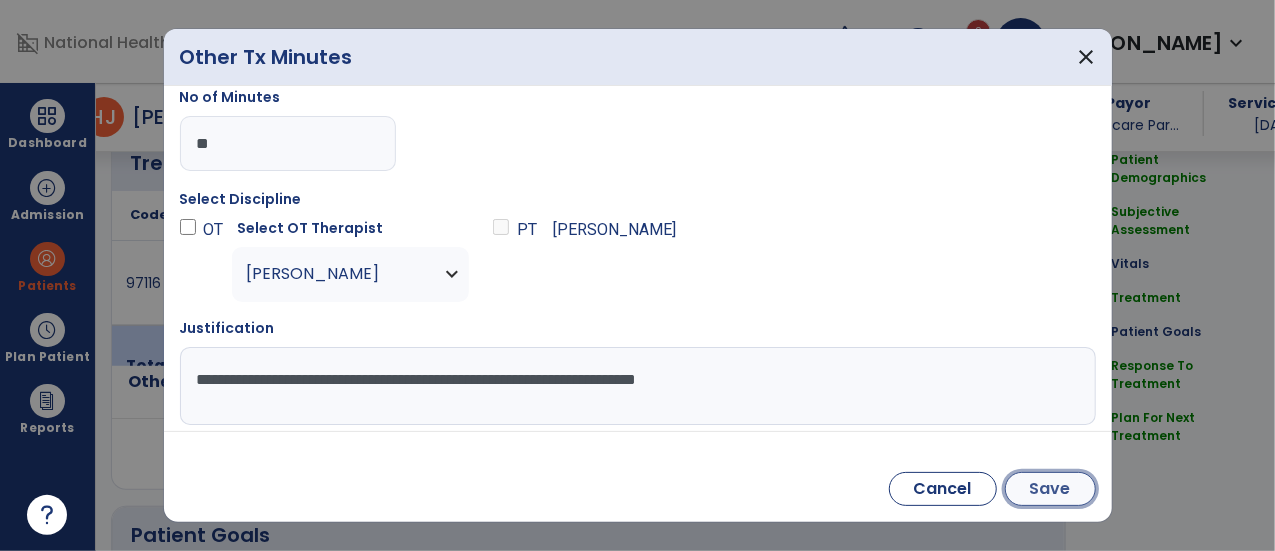 click on "Save" at bounding box center [1050, 489] 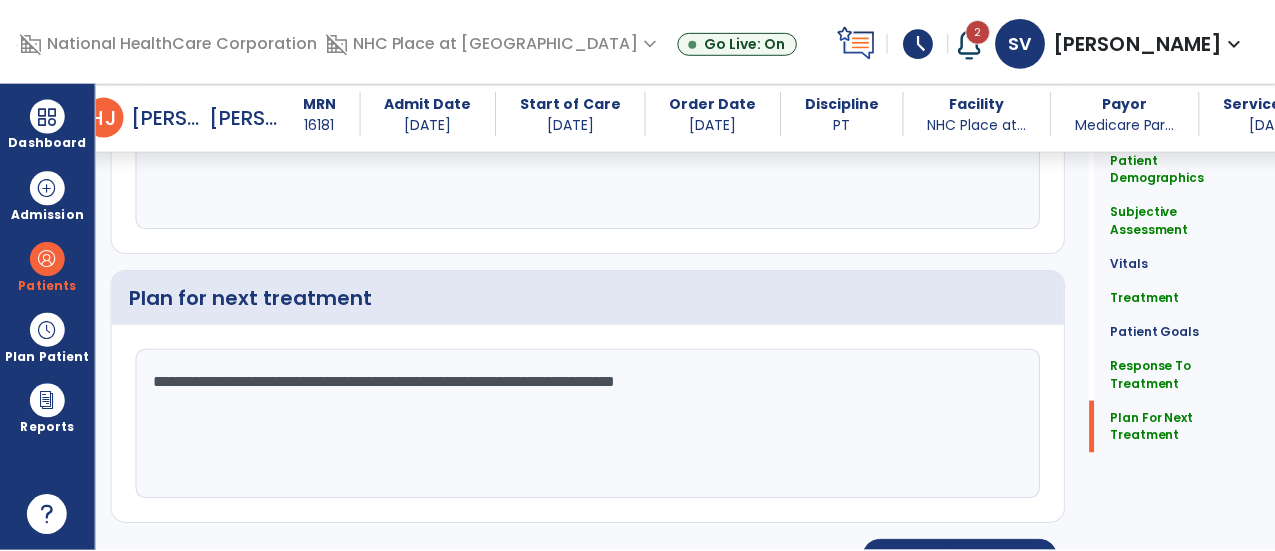 scroll, scrollTop: 2888, scrollLeft: 0, axis: vertical 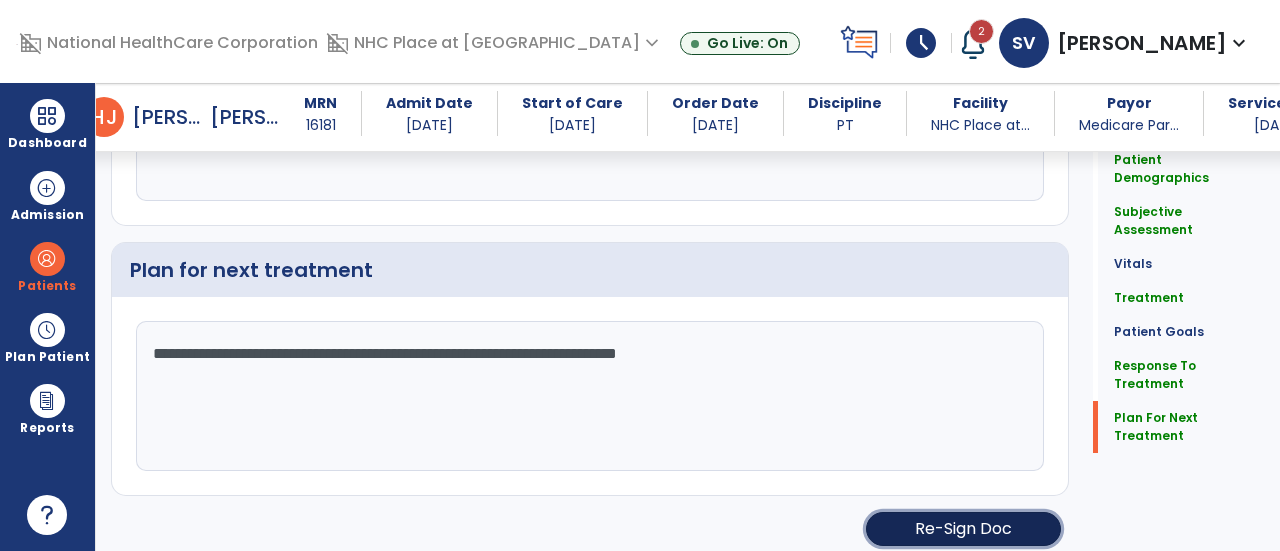 click on "Re-Sign Doc" 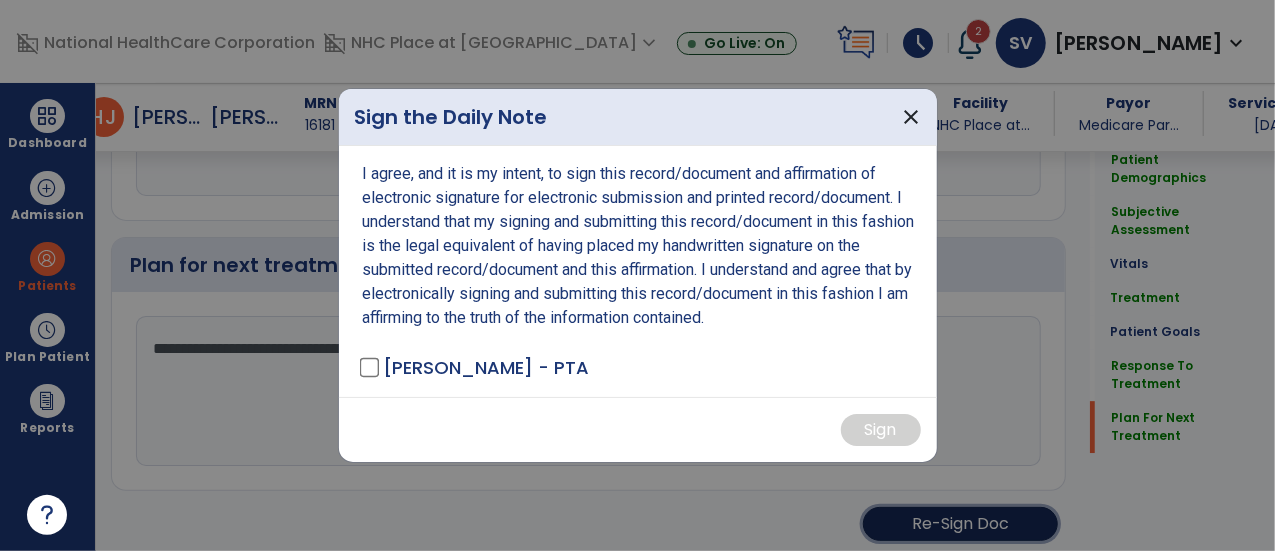 scroll, scrollTop: 2888, scrollLeft: 0, axis: vertical 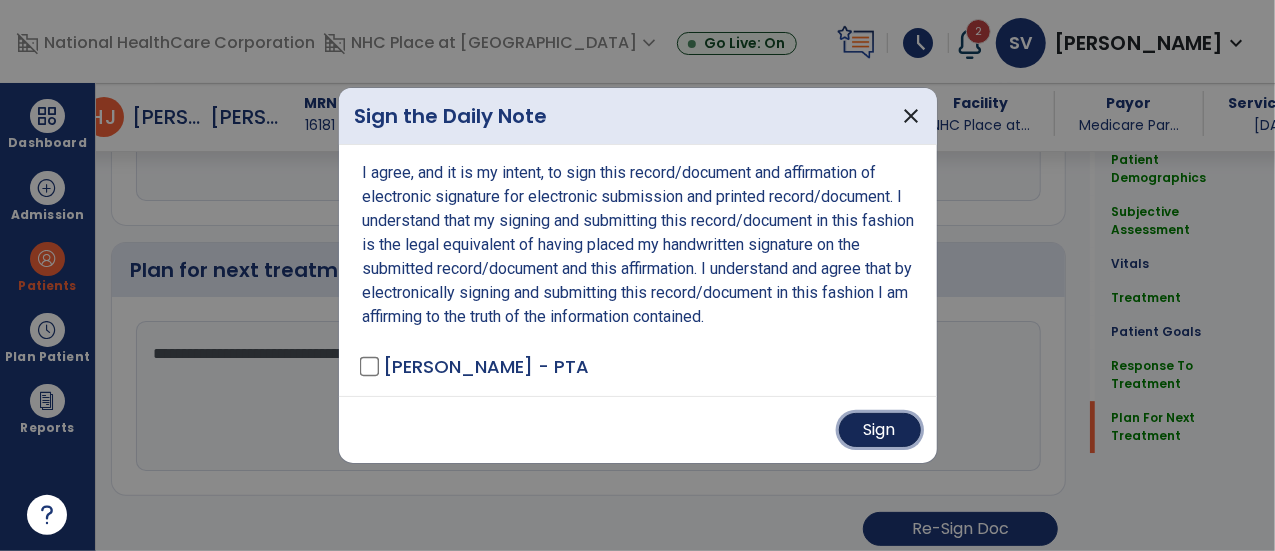 click on "Sign" at bounding box center (880, 430) 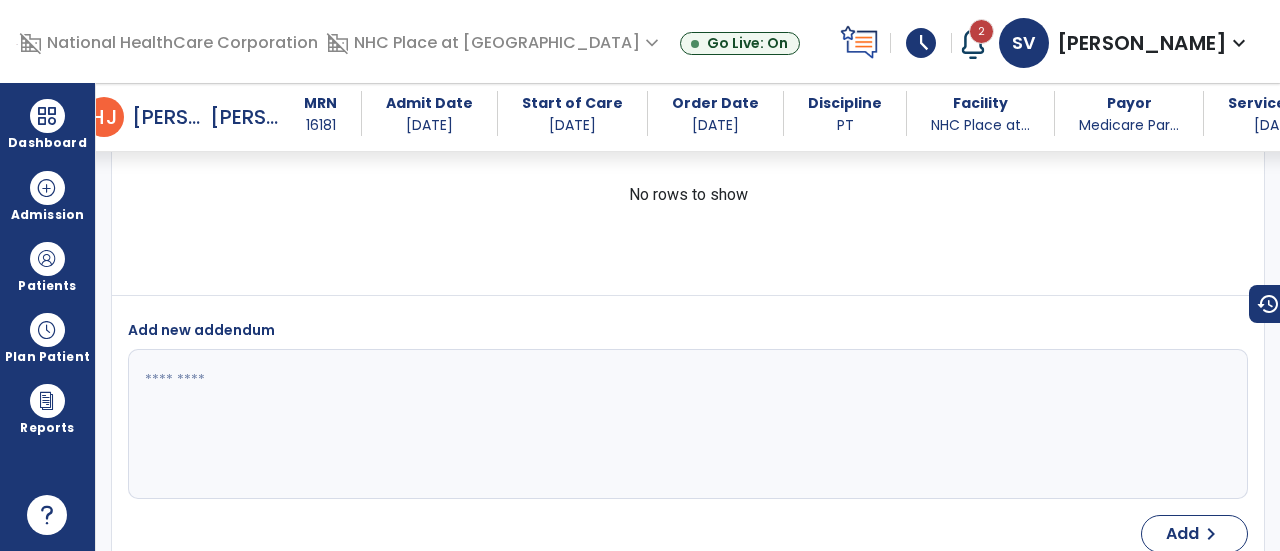 click on "2" at bounding box center [981, 31] 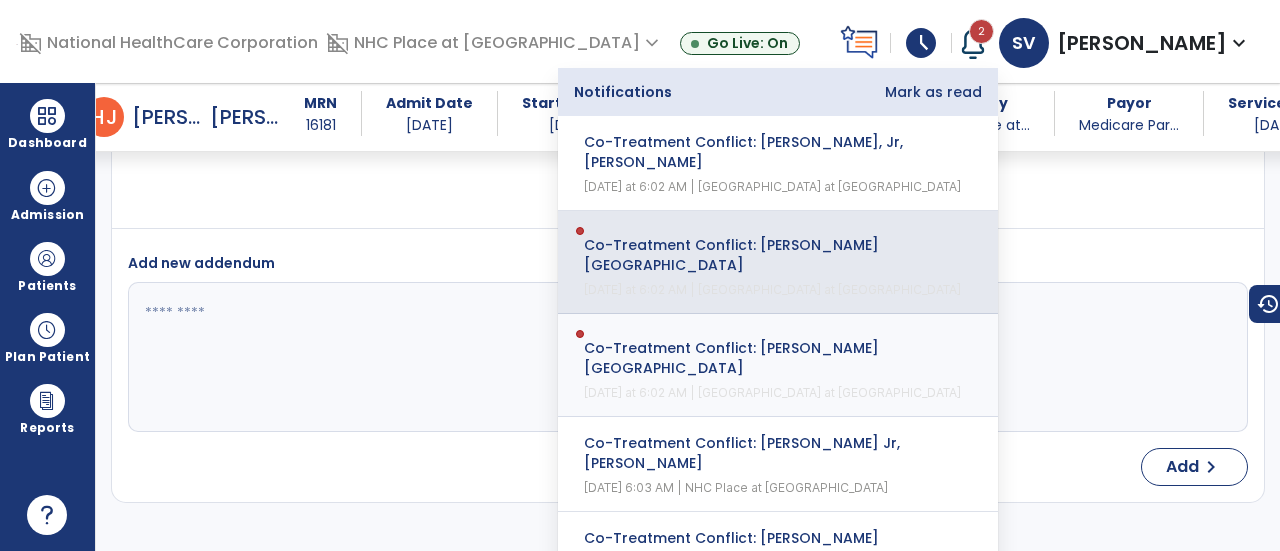 click on "Co-Treatment Conflict: [PERSON_NAME][GEOGRAPHIC_DATA]" at bounding box center [764, 255] 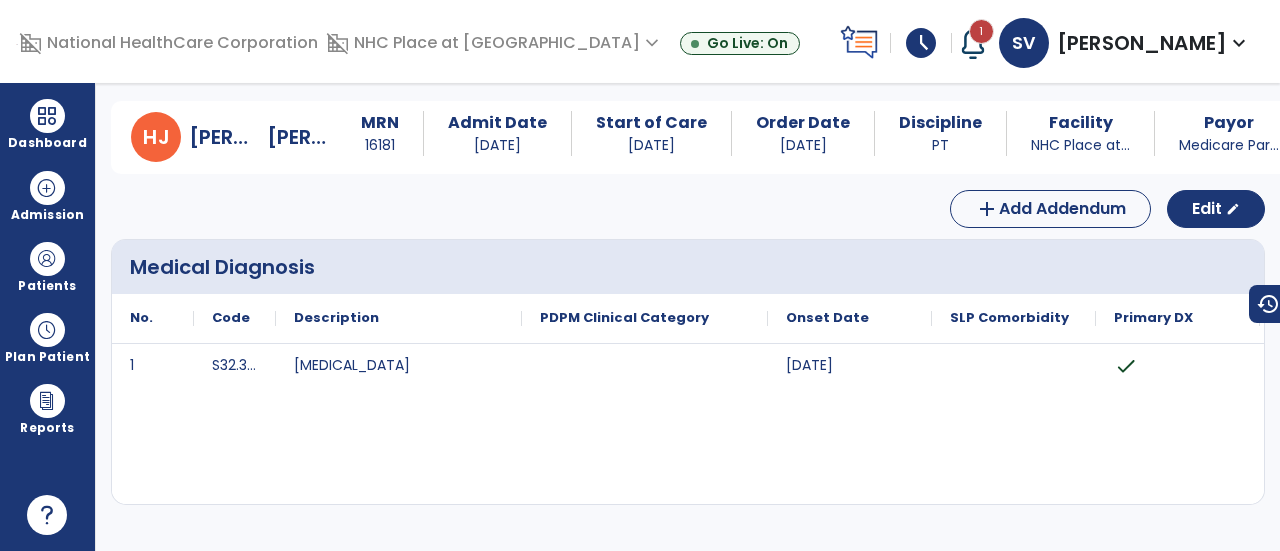 scroll, scrollTop: 0, scrollLeft: 0, axis: both 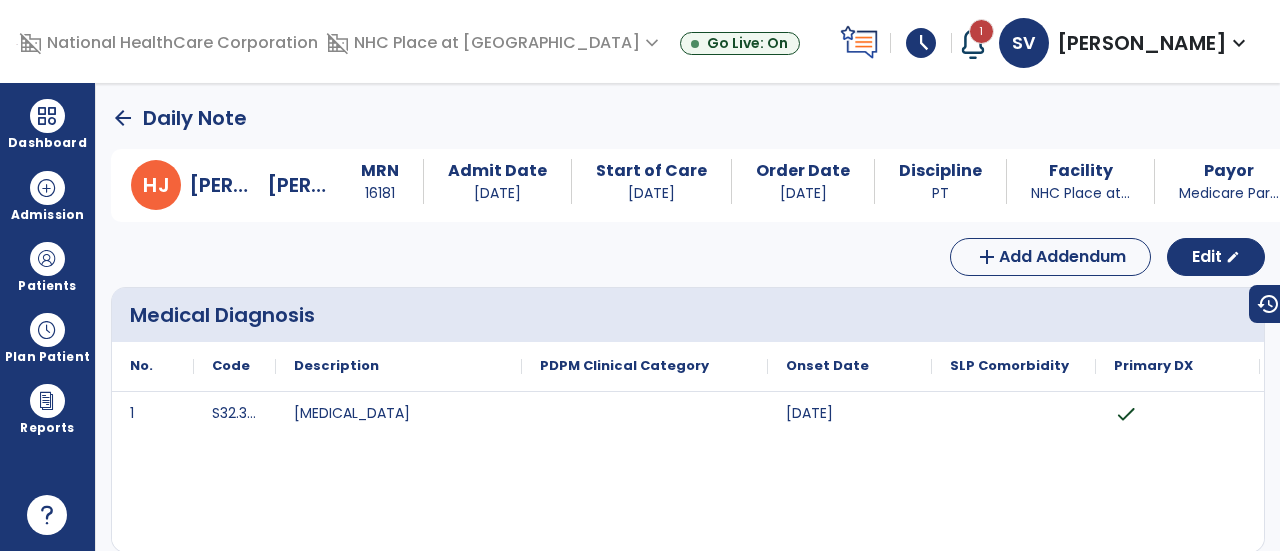 click on "1" at bounding box center (981, 31) 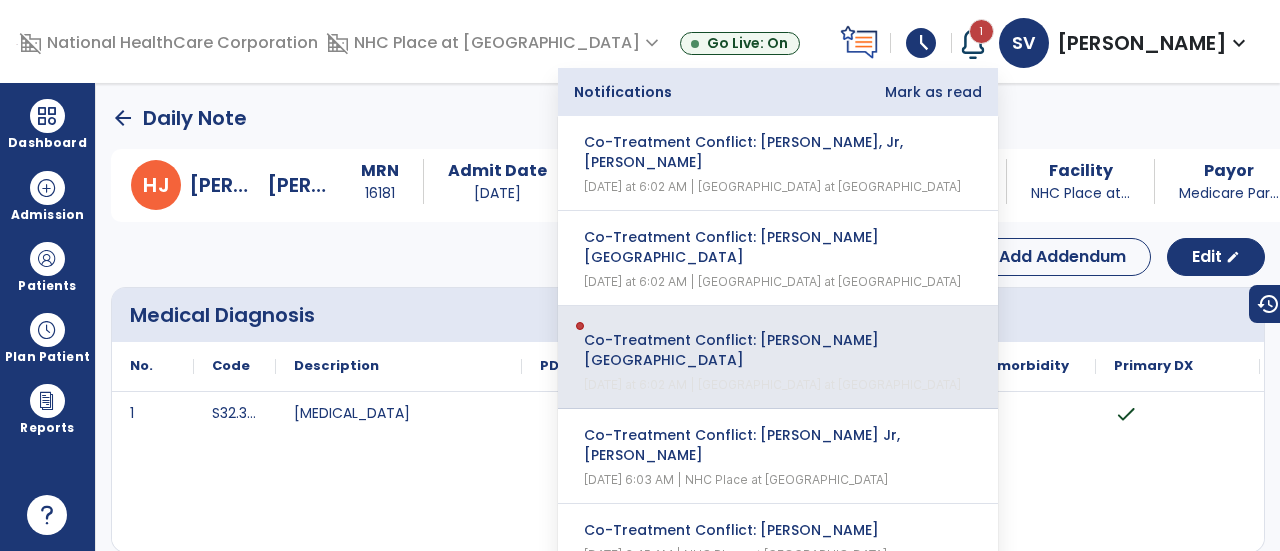 click on "Co-Treatment Conflict: [PERSON_NAME][GEOGRAPHIC_DATA]" at bounding box center [764, 350] 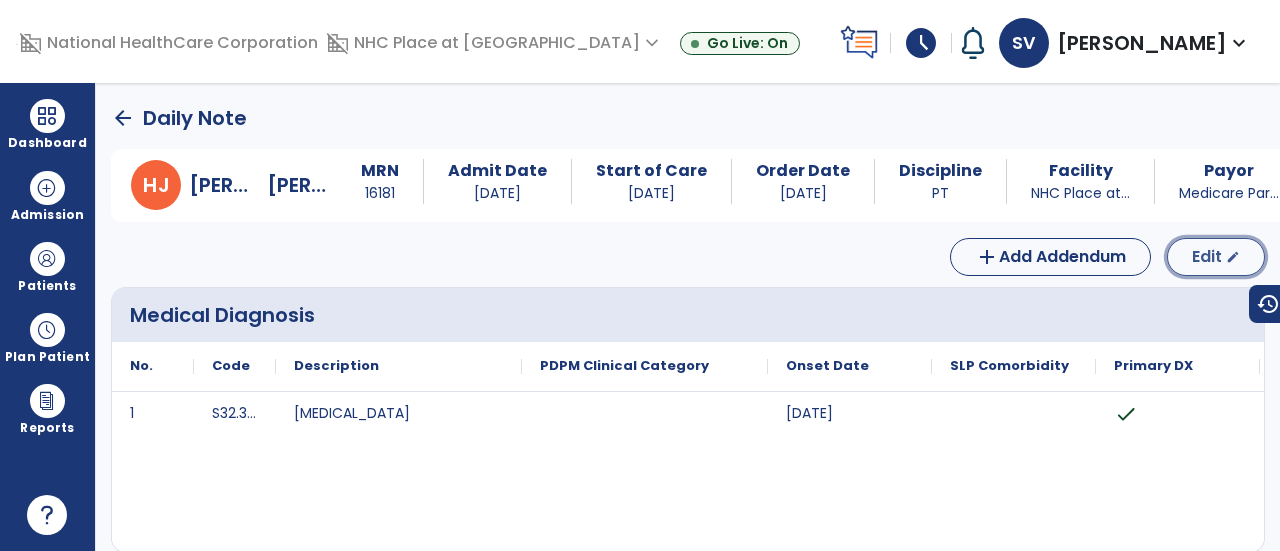 click on "Edit" 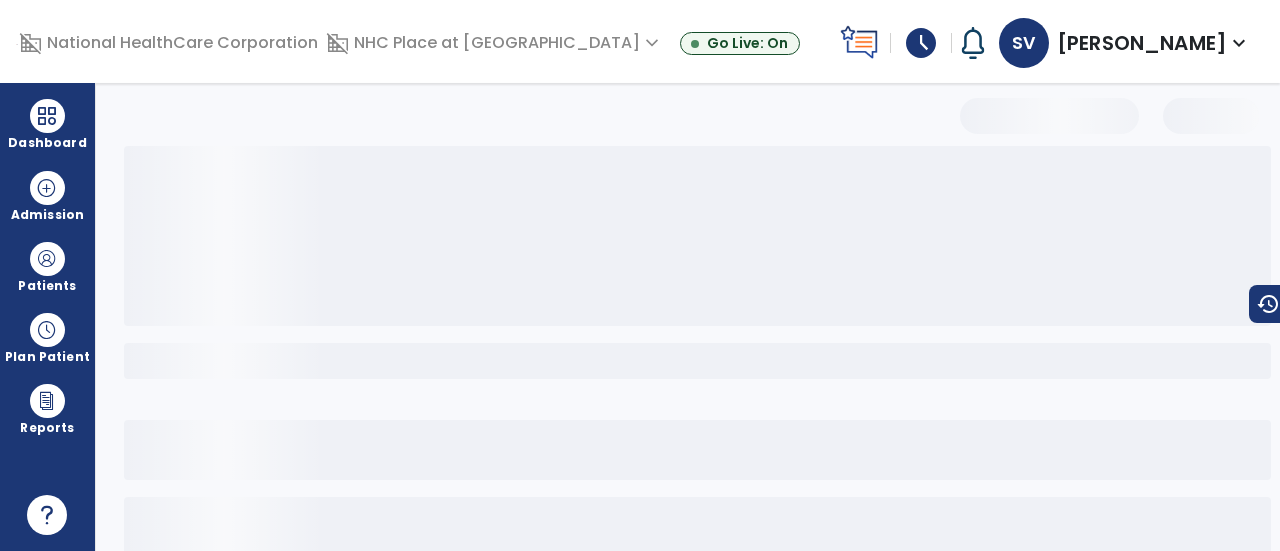 select on "*" 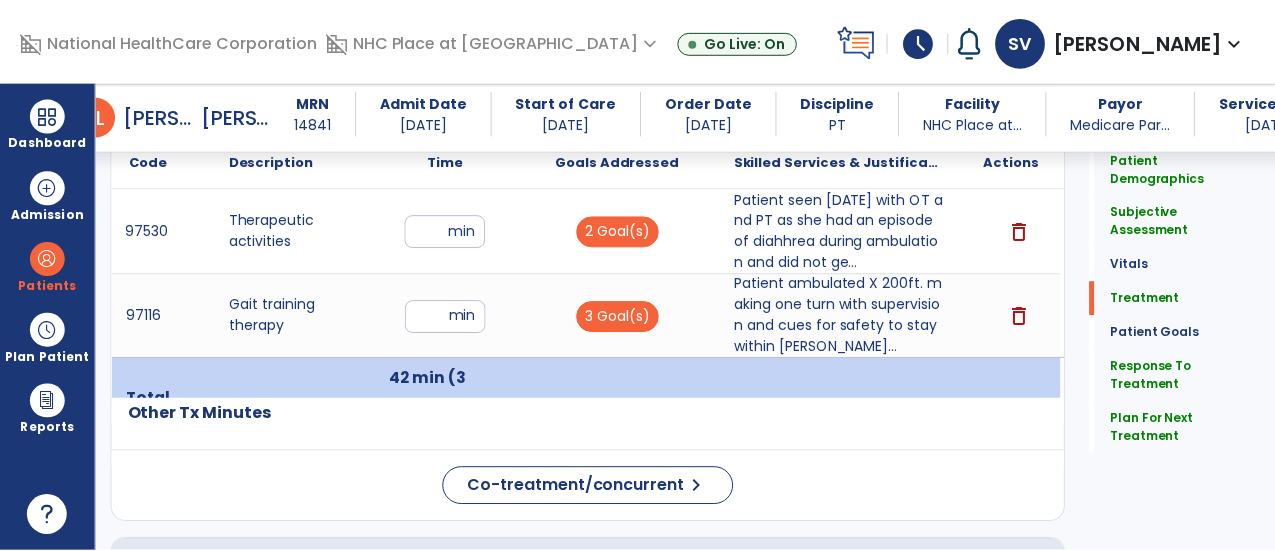 scroll, scrollTop: 1279, scrollLeft: 0, axis: vertical 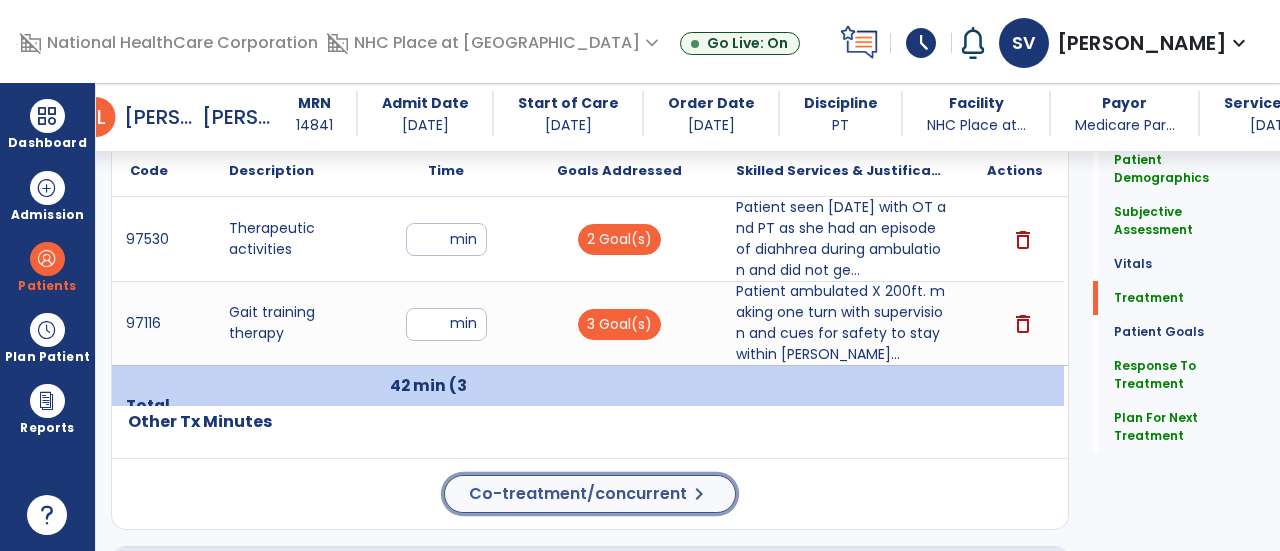 click on "Co-treatment/concurrent" 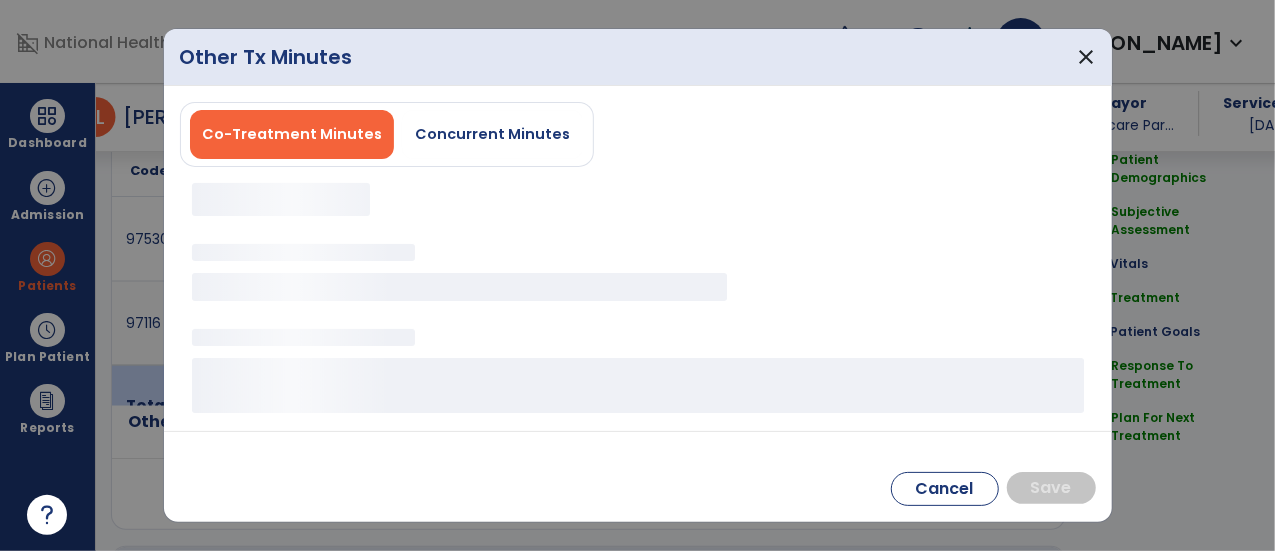 scroll, scrollTop: 1279, scrollLeft: 0, axis: vertical 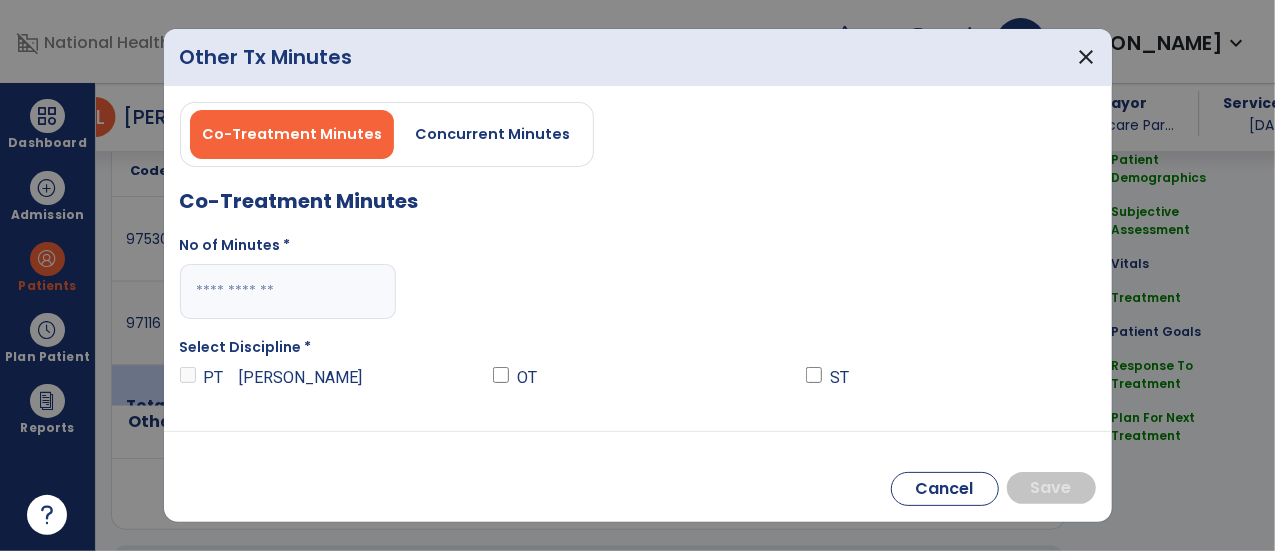 click at bounding box center (288, 291) 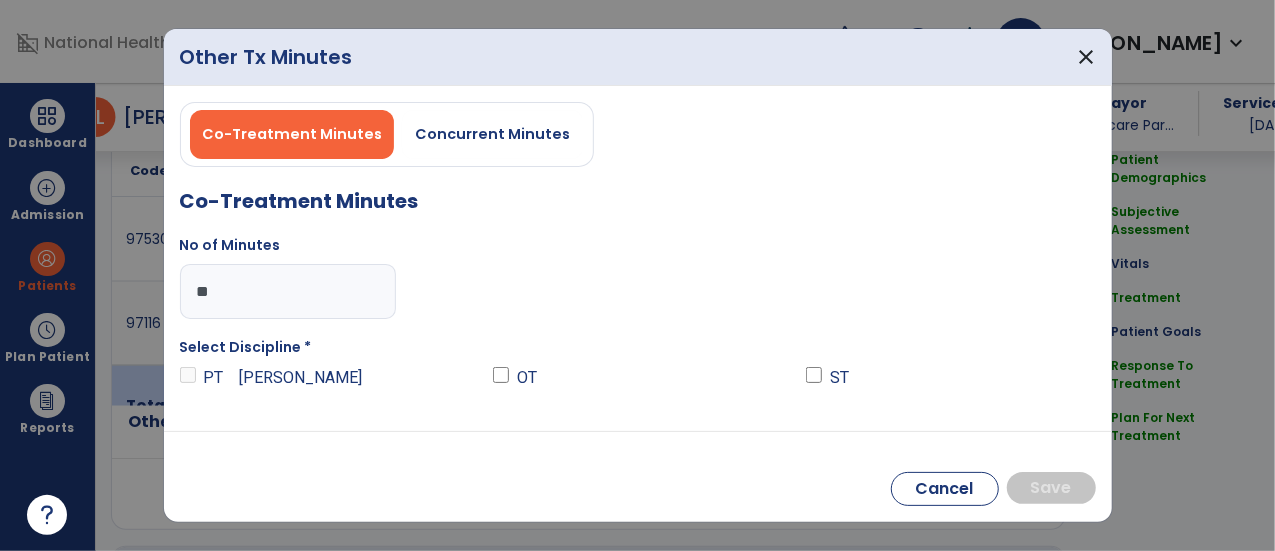 type on "**" 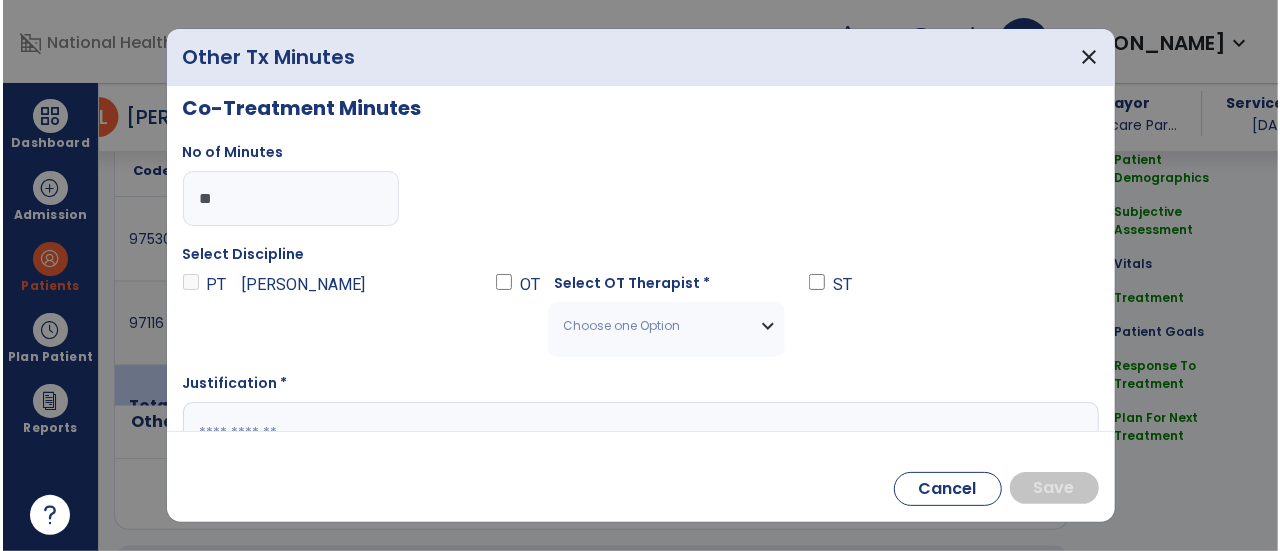 scroll, scrollTop: 150, scrollLeft: 0, axis: vertical 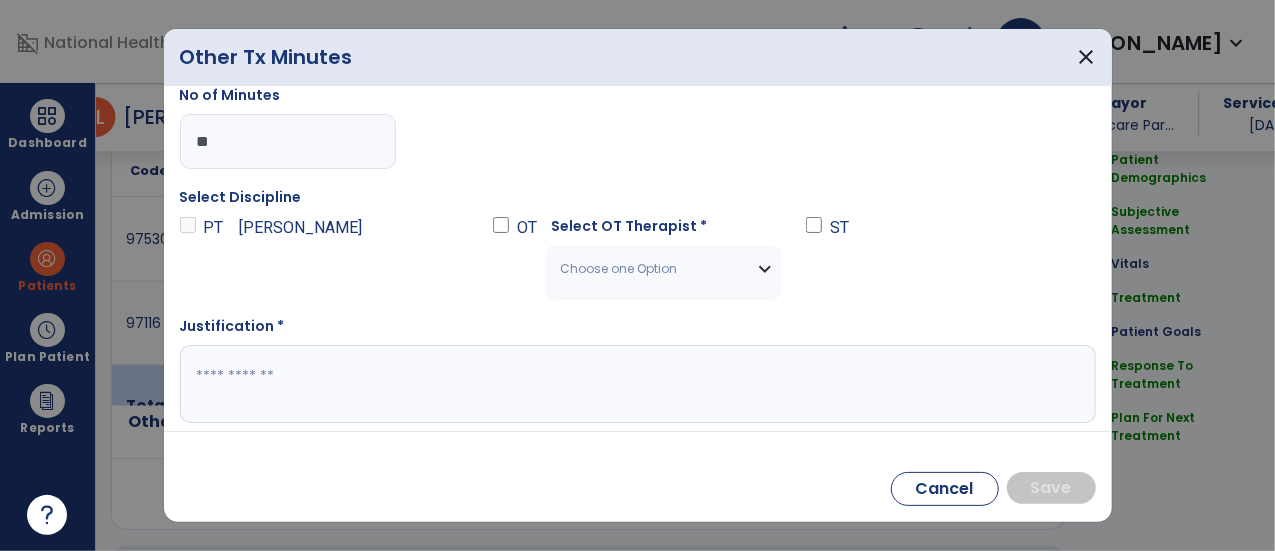 click on "Choose one Option" at bounding box center (663, 269) 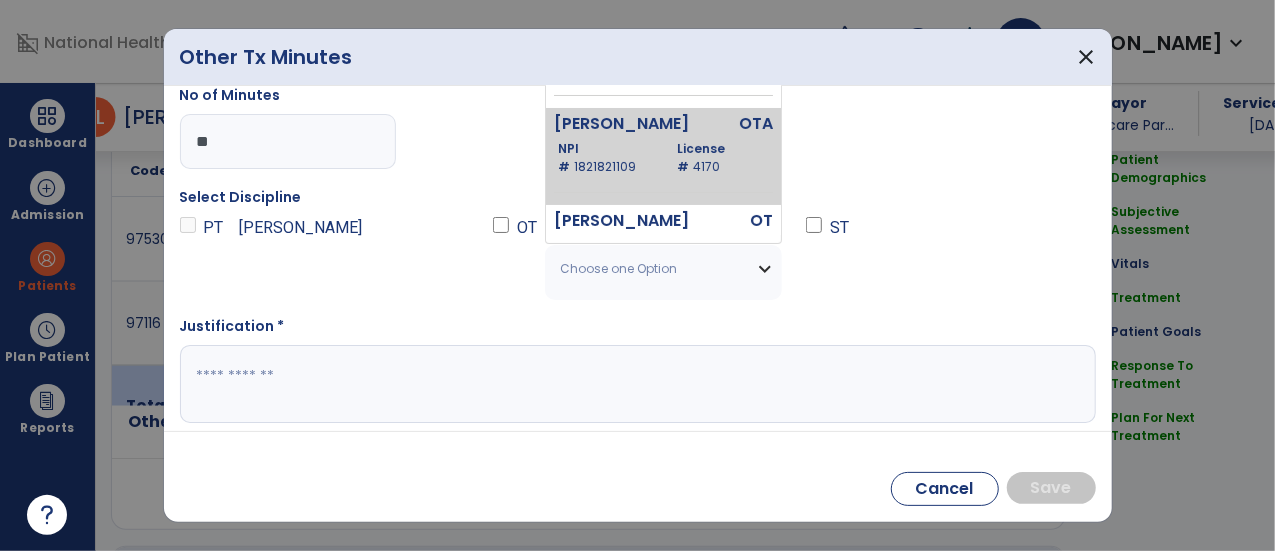 click on "NPI #  1821821109" at bounding box center [605, 158] 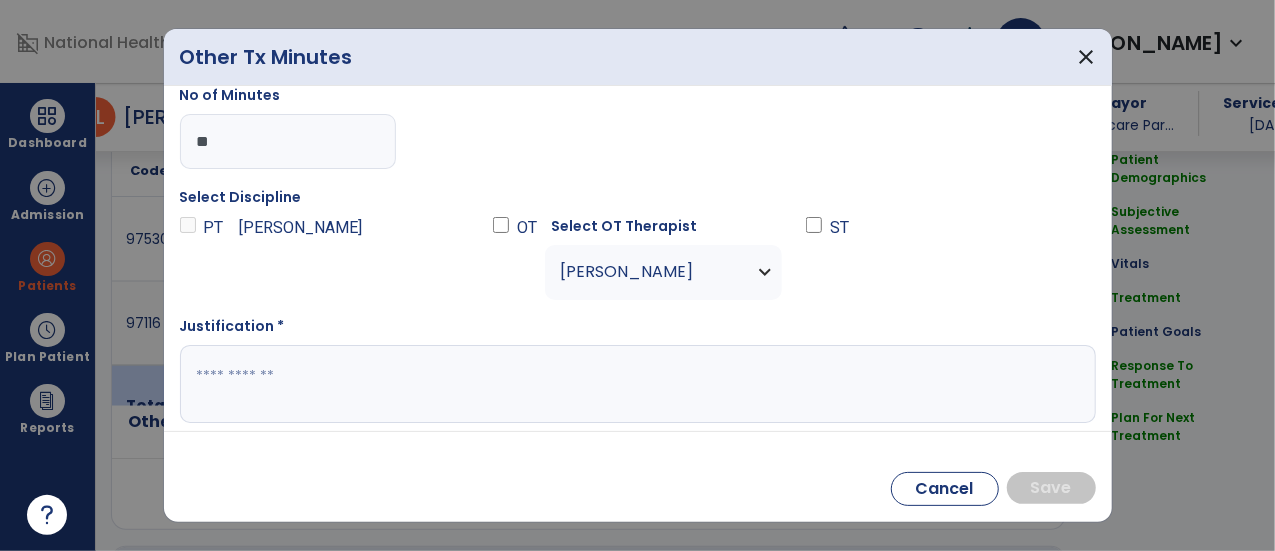click at bounding box center [636, 384] 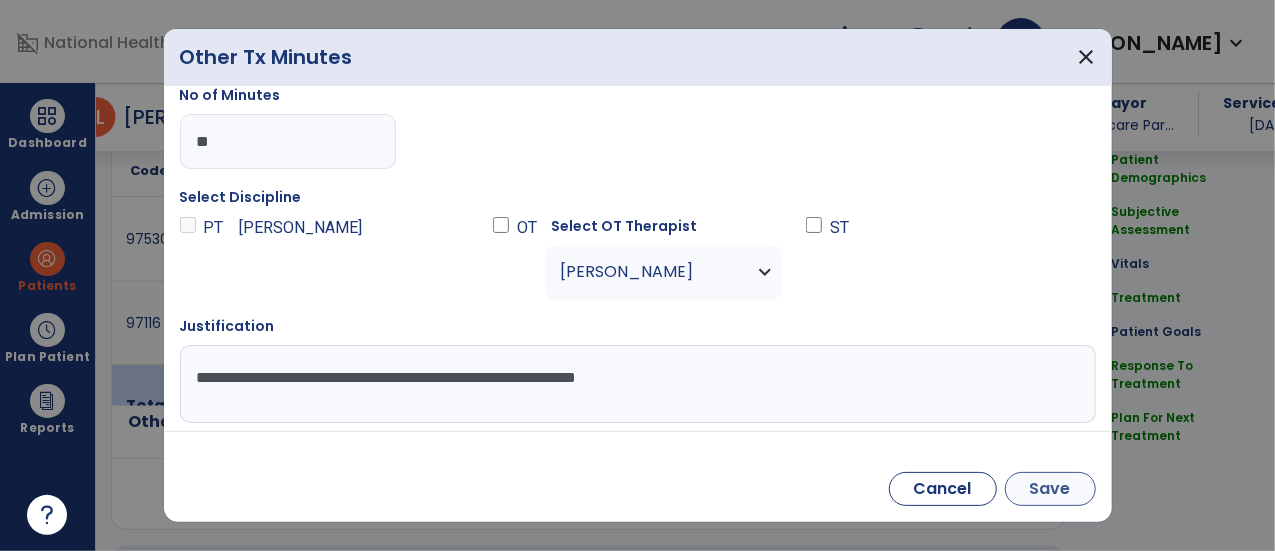type on "**********" 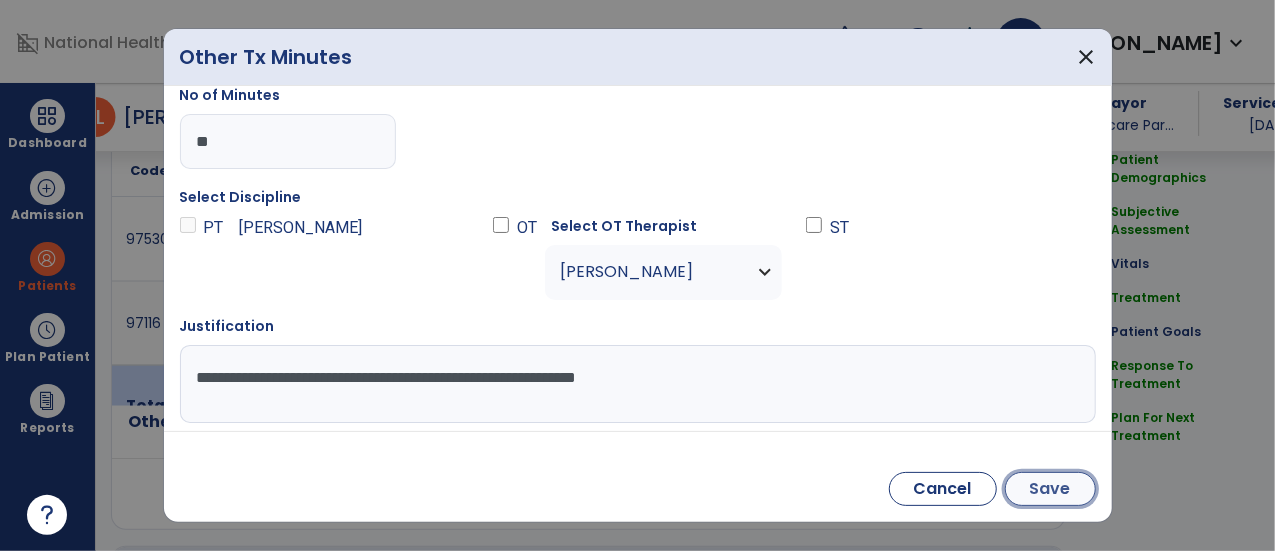 click on "Save" at bounding box center [1050, 489] 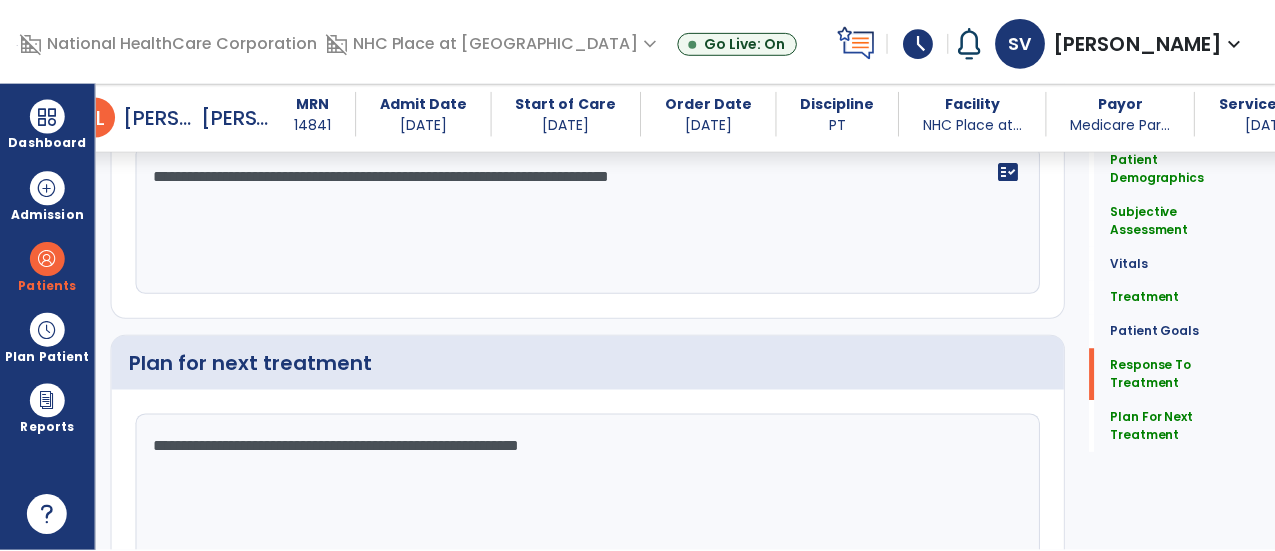 scroll, scrollTop: 3348, scrollLeft: 0, axis: vertical 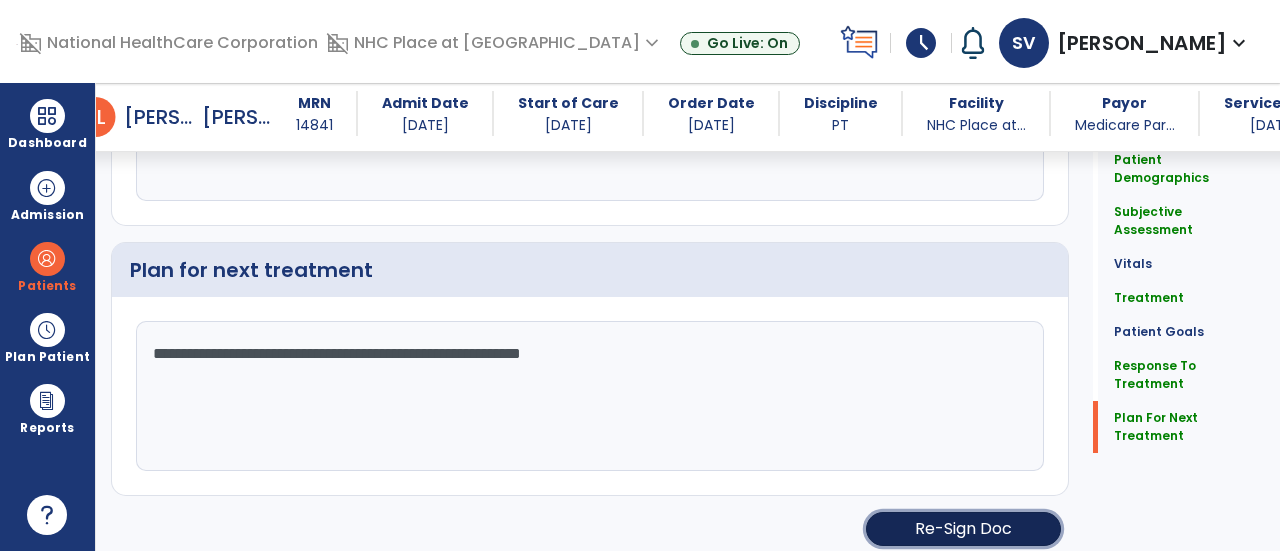 click on "Re-Sign Doc" 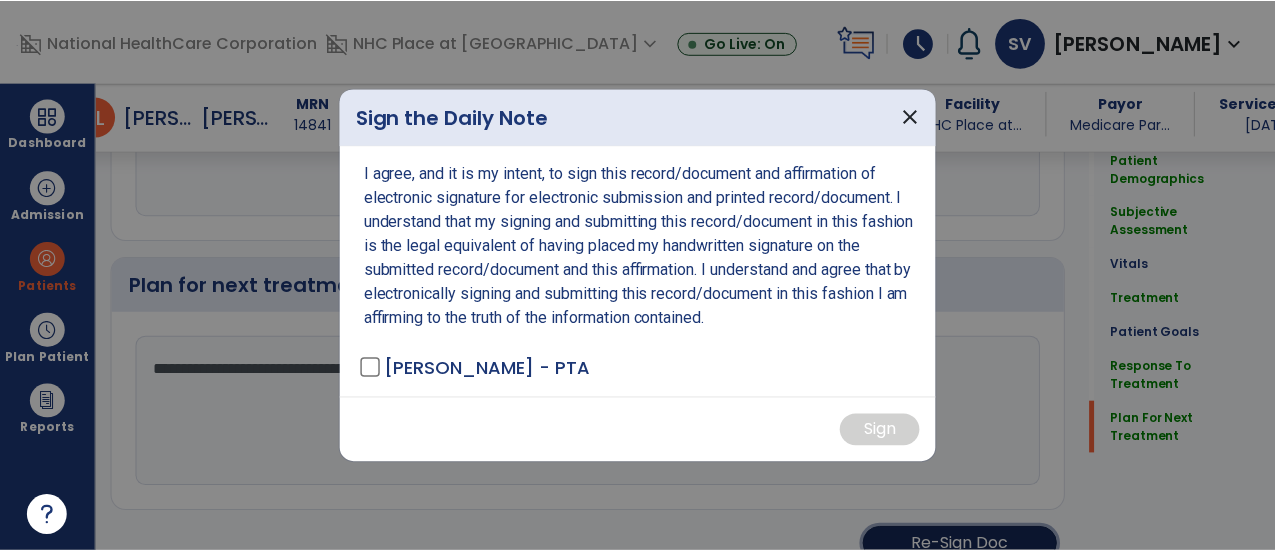 scroll, scrollTop: 3348, scrollLeft: 0, axis: vertical 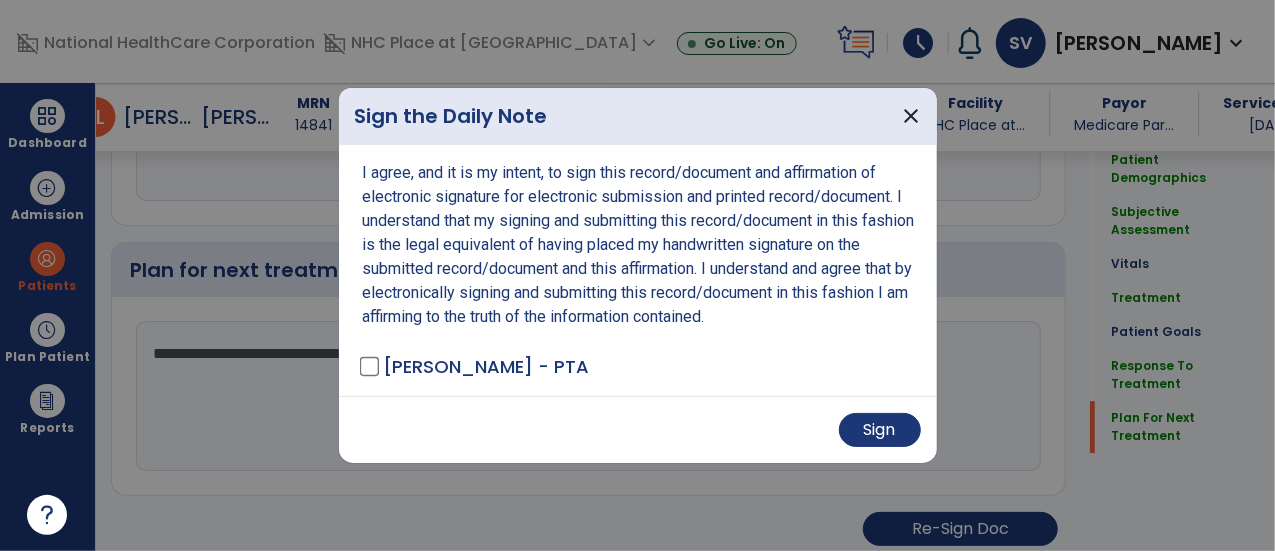 click at bounding box center (637, 275) 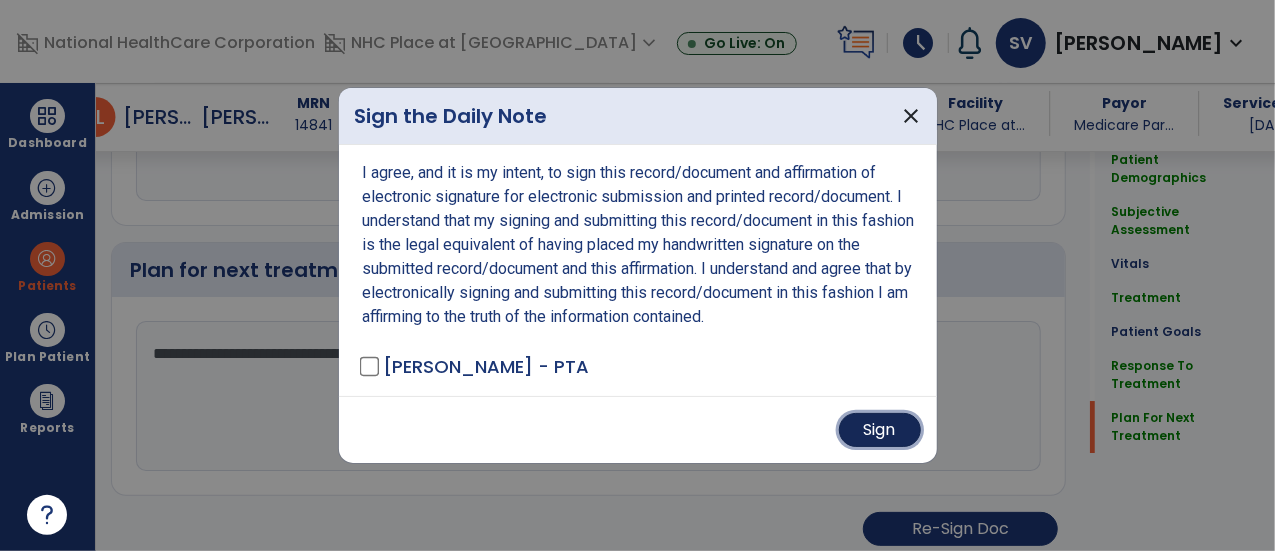 click on "Sign" at bounding box center [880, 430] 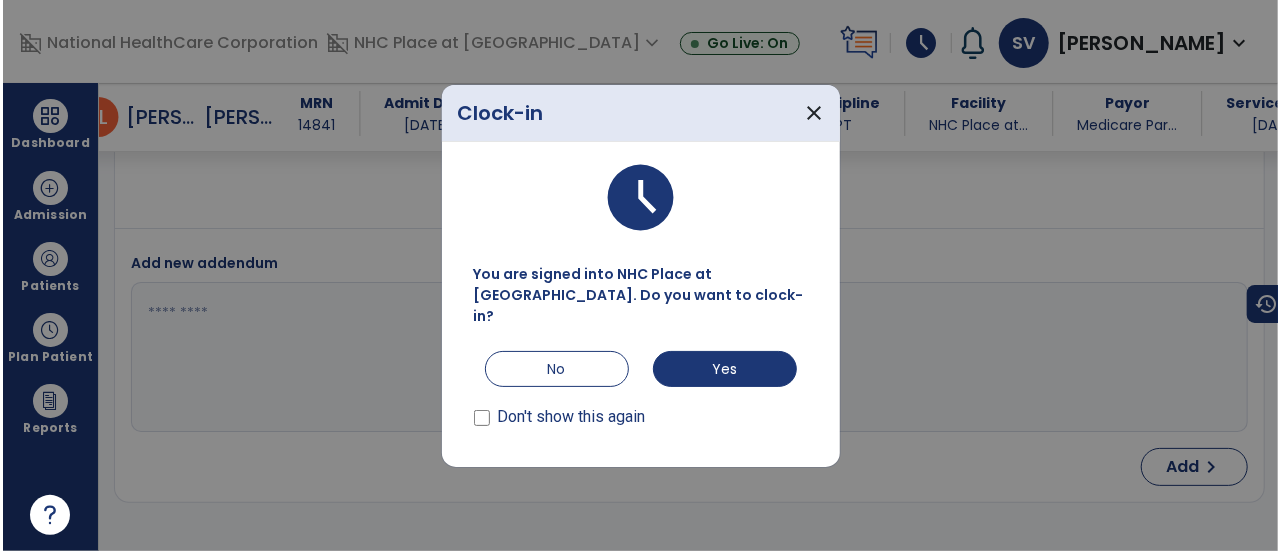 scroll, scrollTop: 4568, scrollLeft: 0, axis: vertical 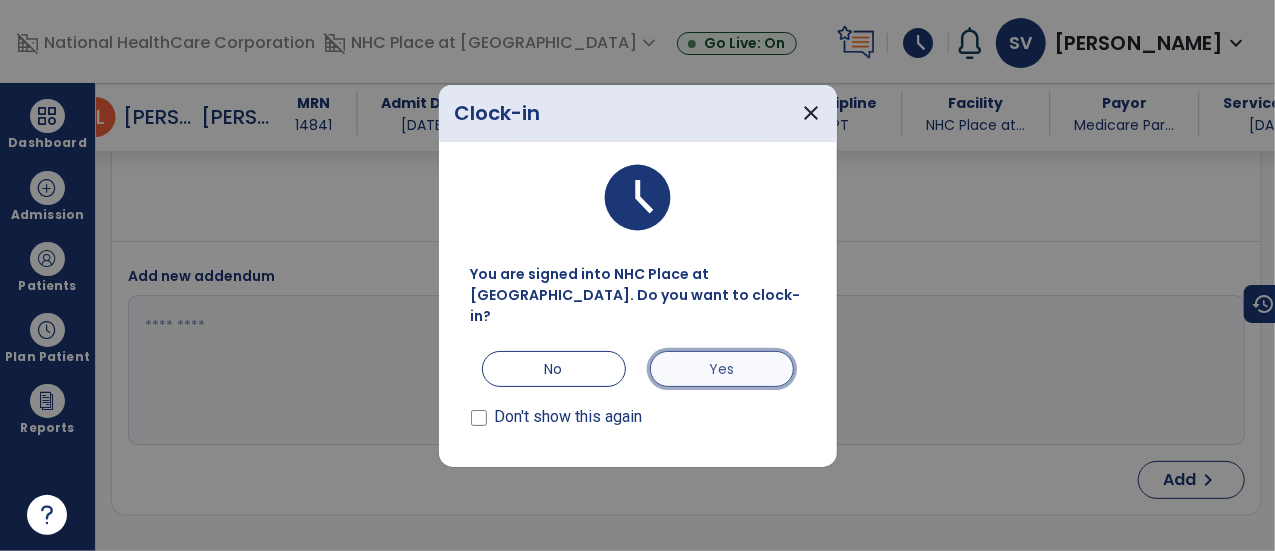 click on "Yes" at bounding box center (722, 369) 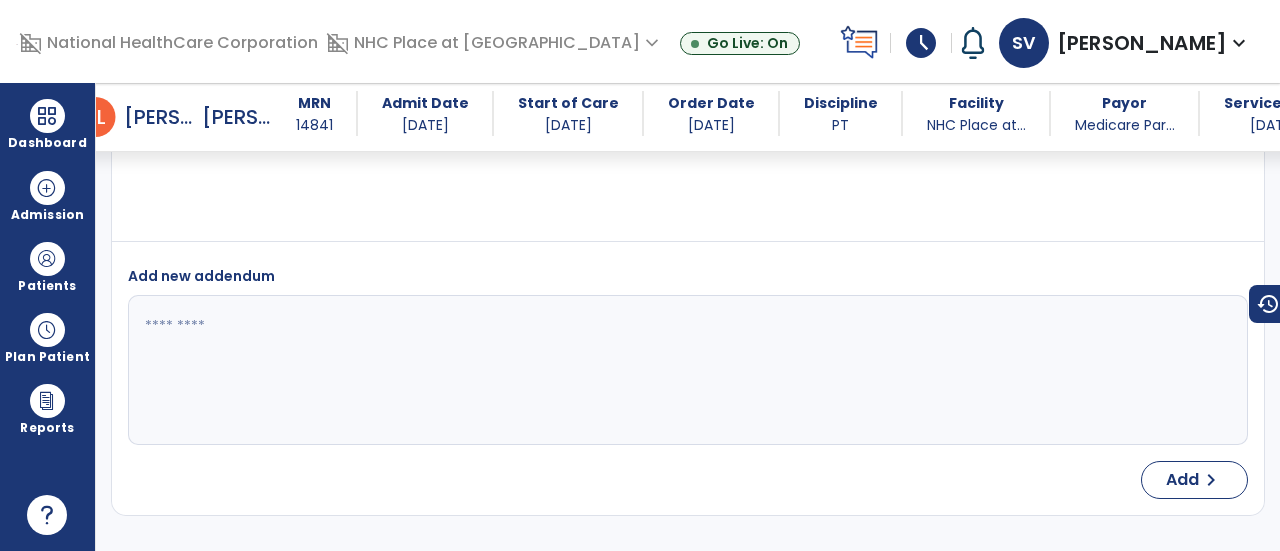 scroll, scrollTop: 4544, scrollLeft: 0, axis: vertical 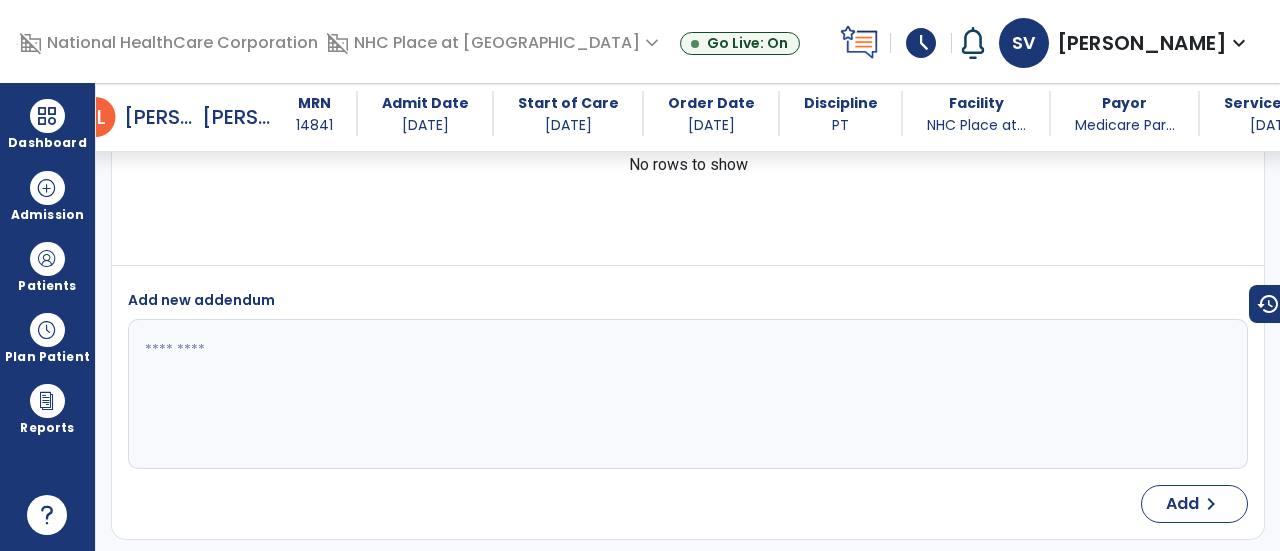 click at bounding box center [17, 42] 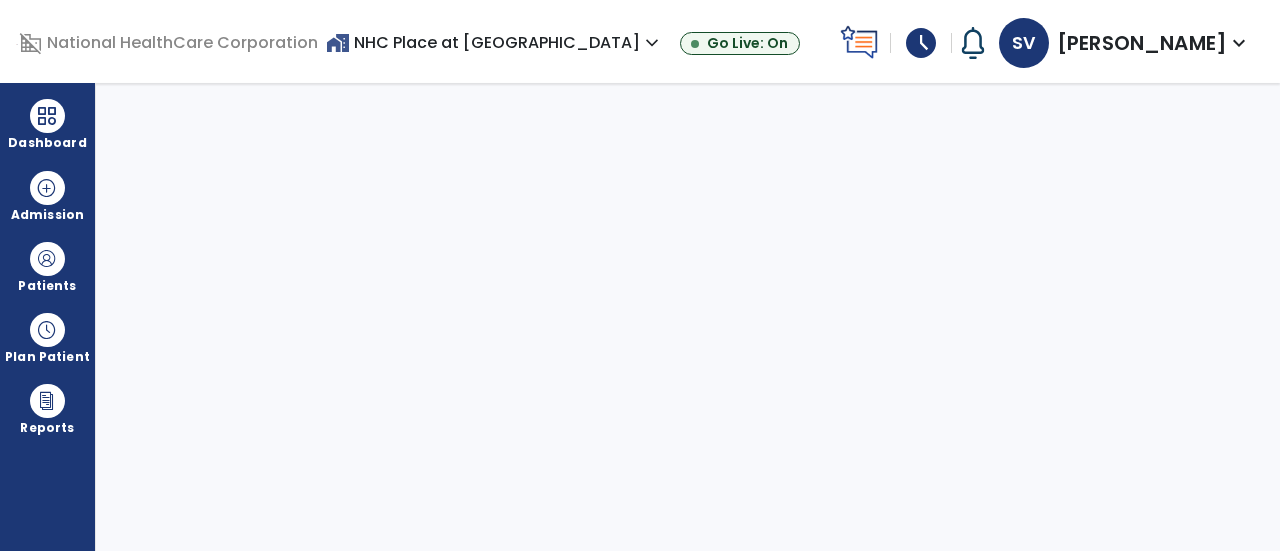 select on "****" 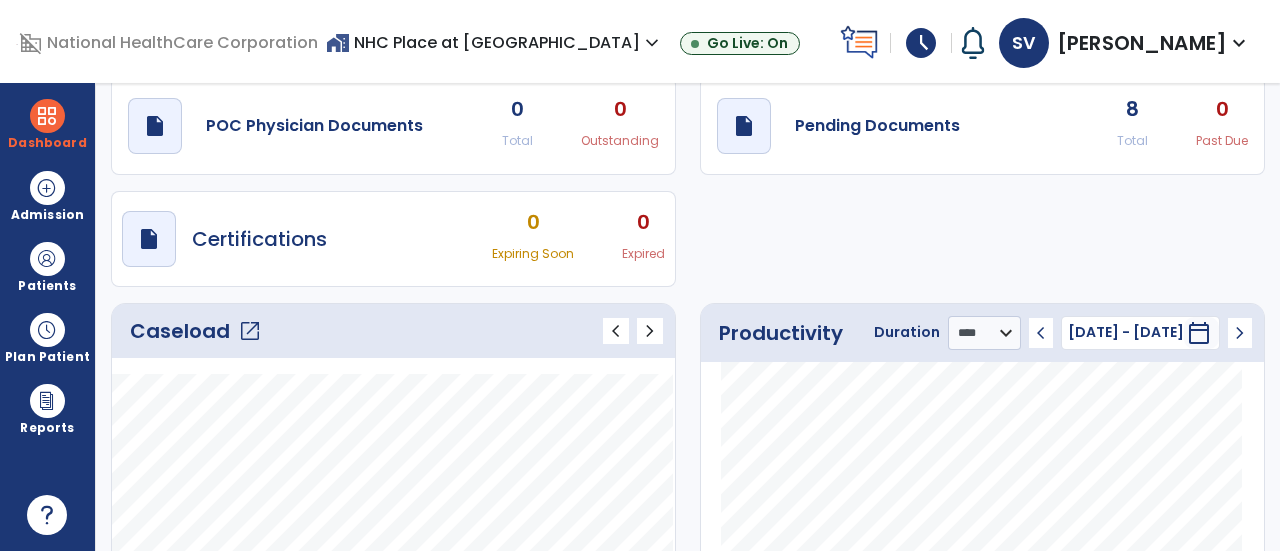 scroll, scrollTop: 0, scrollLeft: 0, axis: both 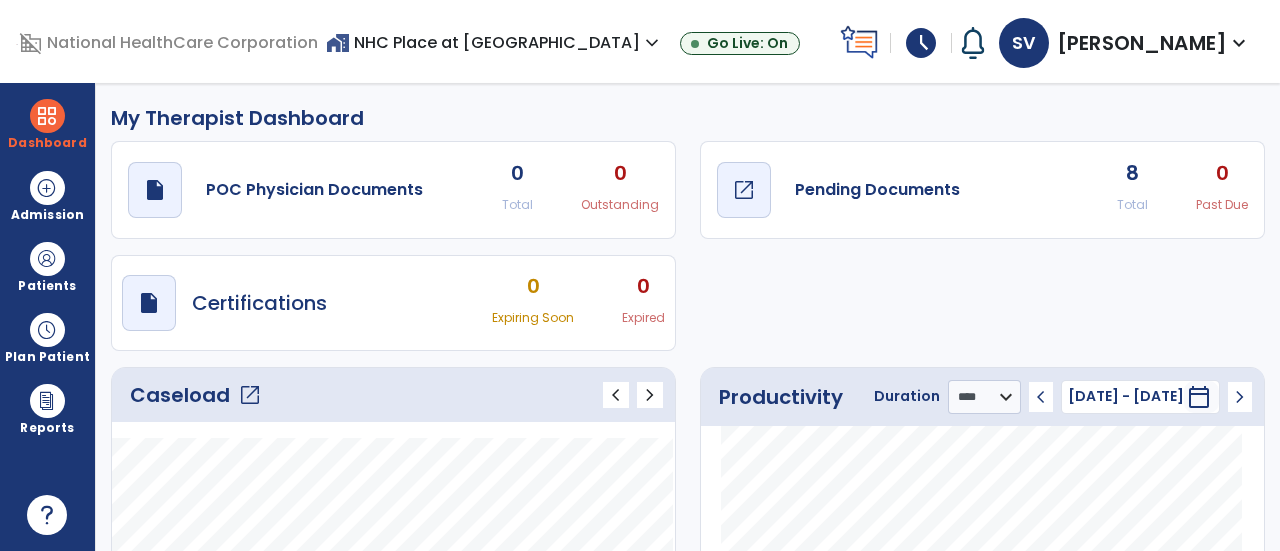 click on "open_in_new" 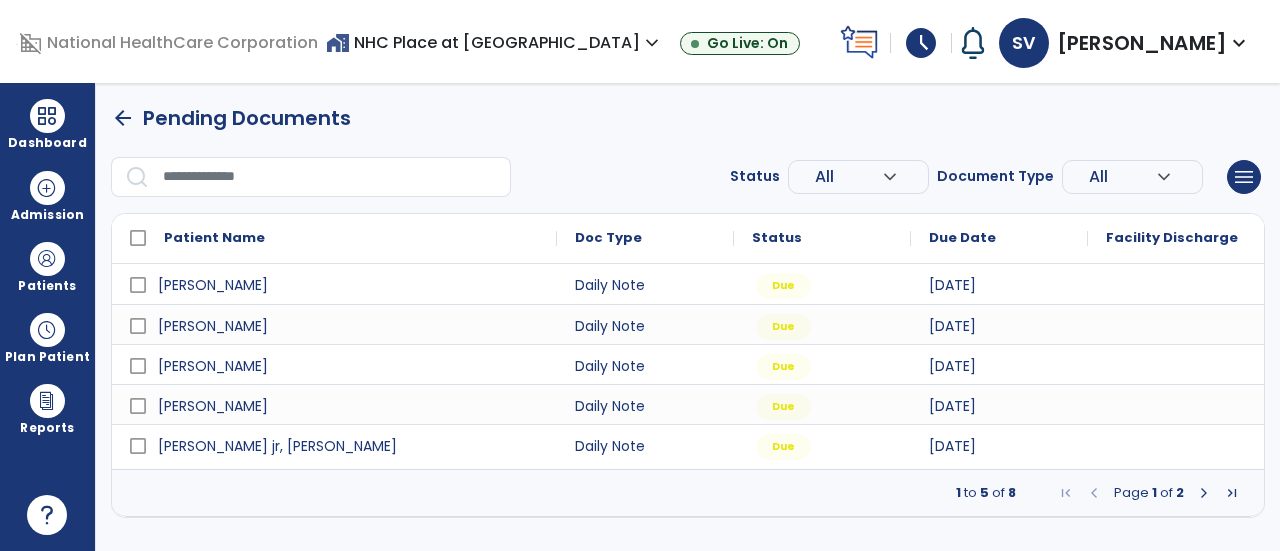 click at bounding box center [17, 42] 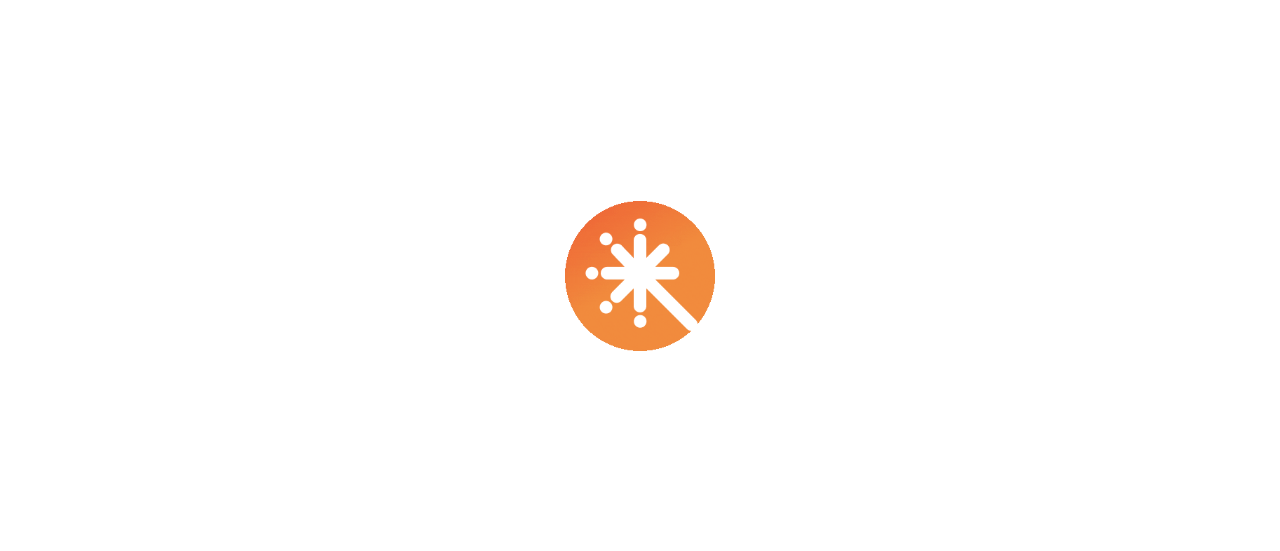 scroll, scrollTop: 0, scrollLeft: 0, axis: both 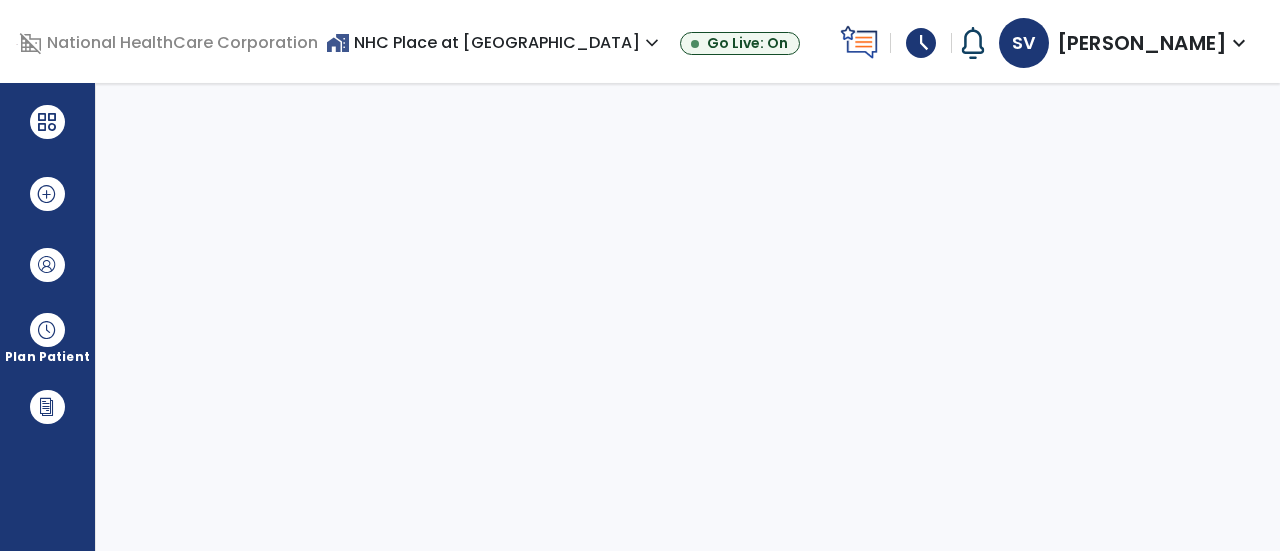 select on "****" 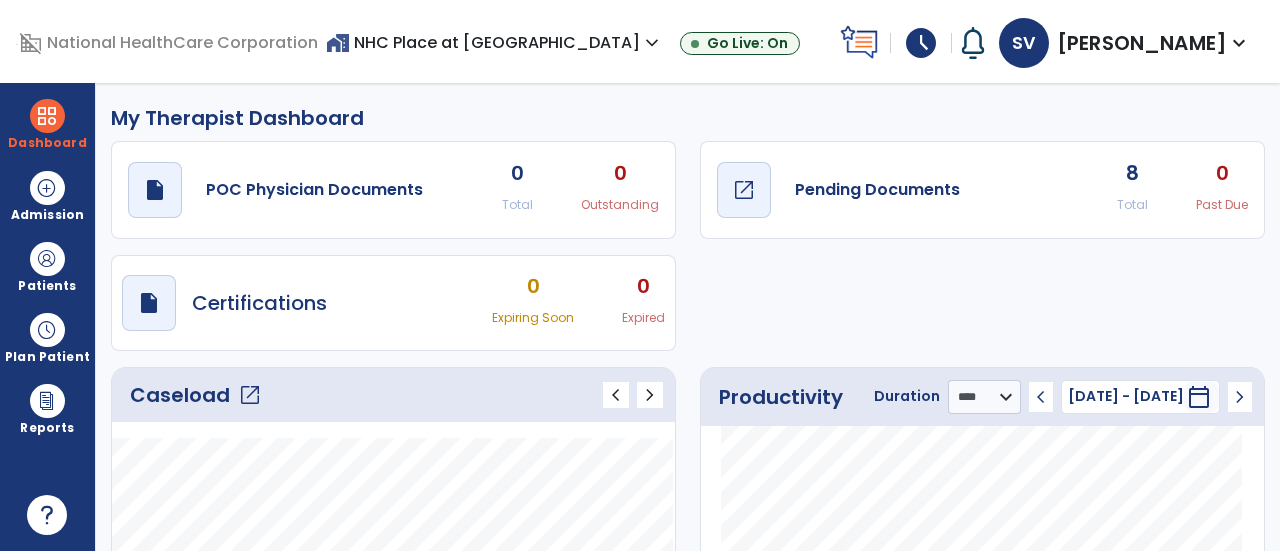 click on "open_in_new" 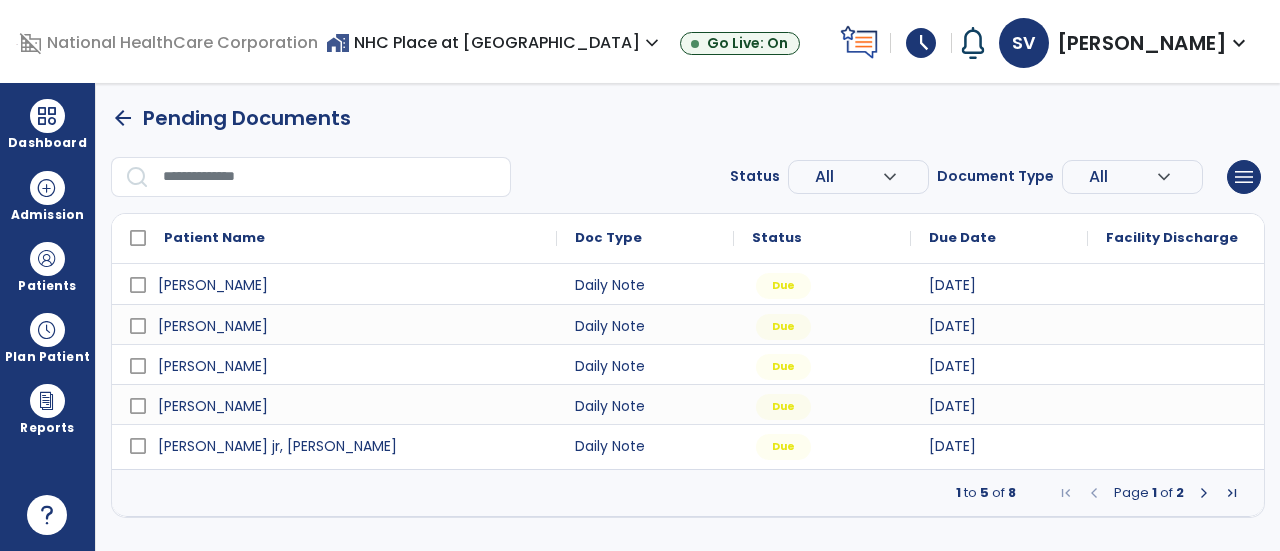 click at bounding box center [17, 42] 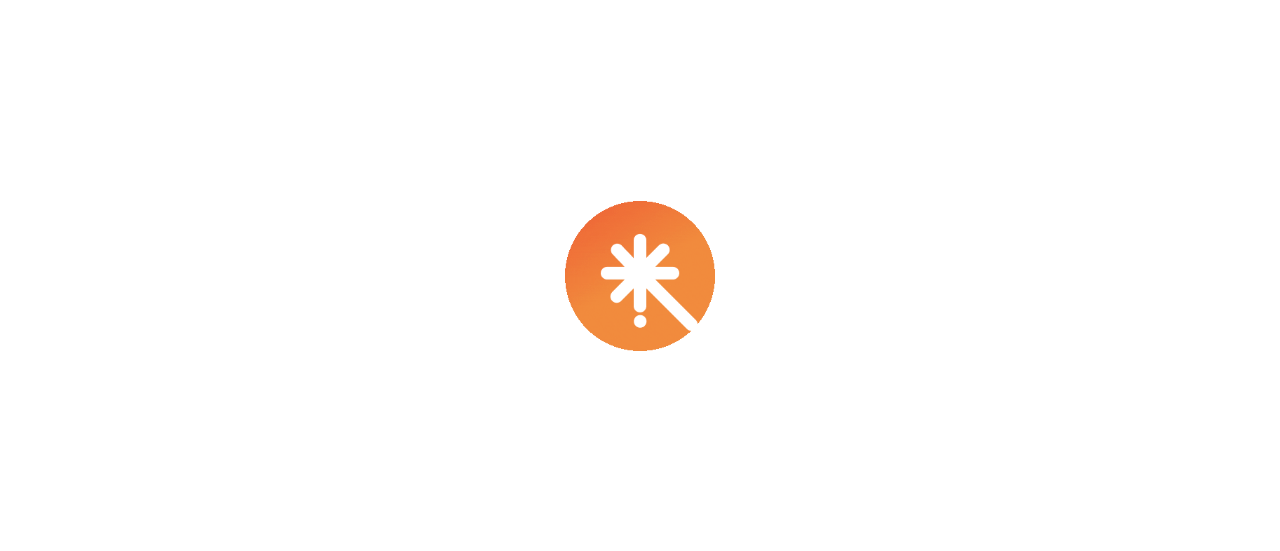 scroll, scrollTop: 0, scrollLeft: 0, axis: both 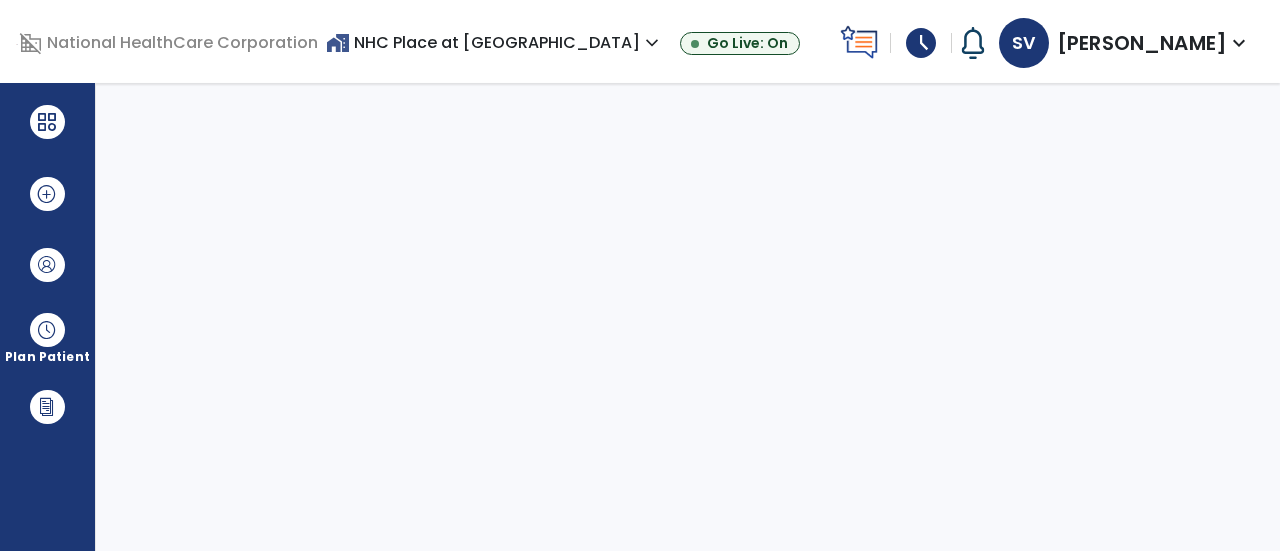 select on "****" 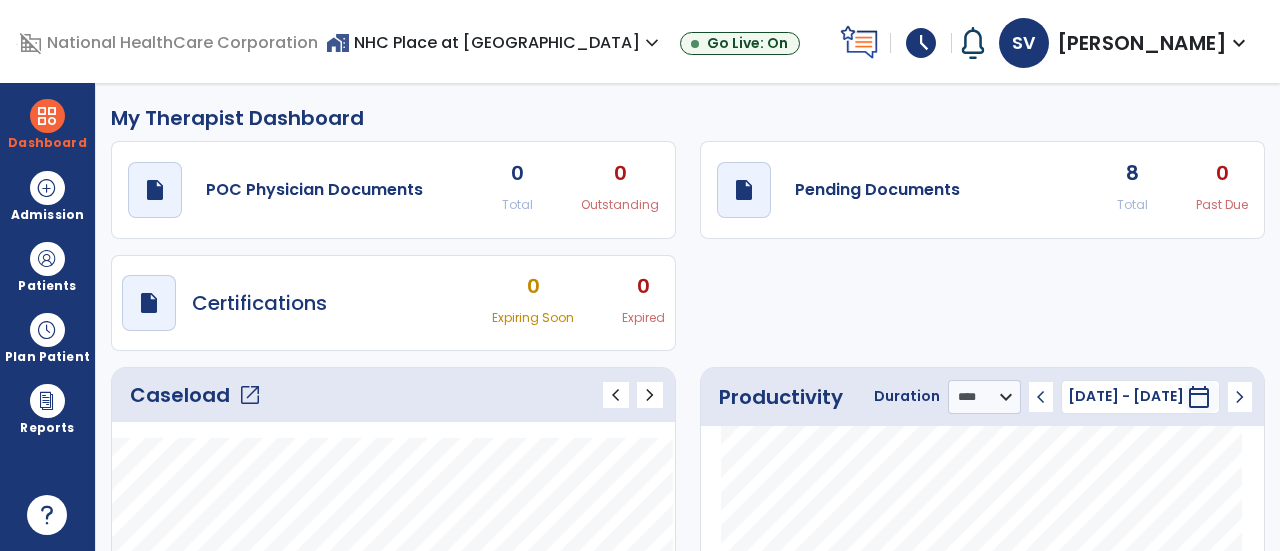 click on "open_in_new" 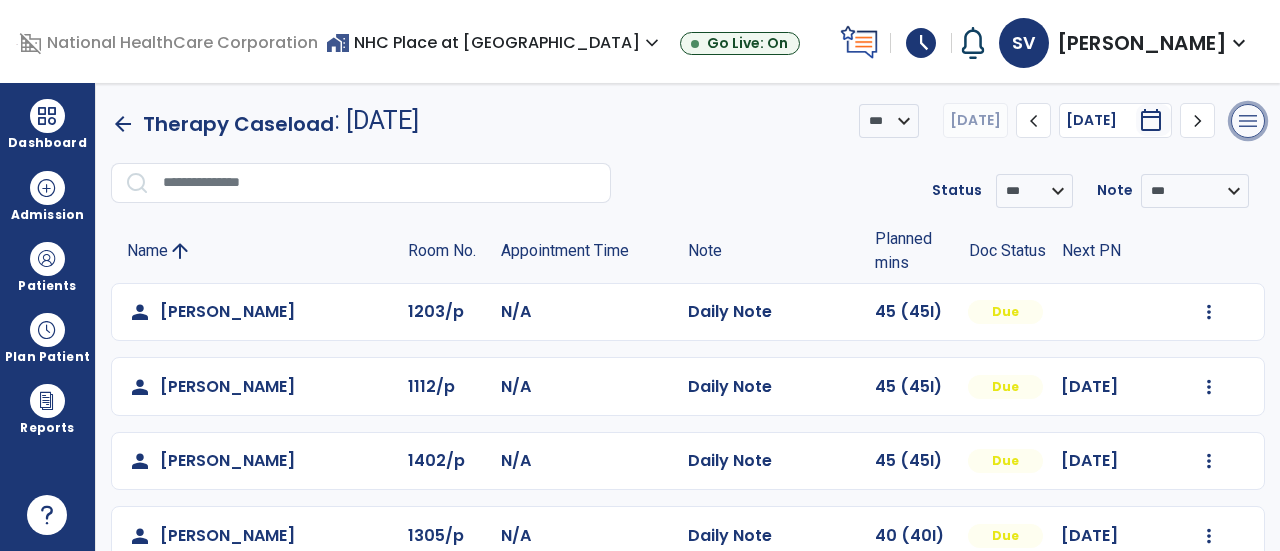 click on "menu" at bounding box center (1248, 121) 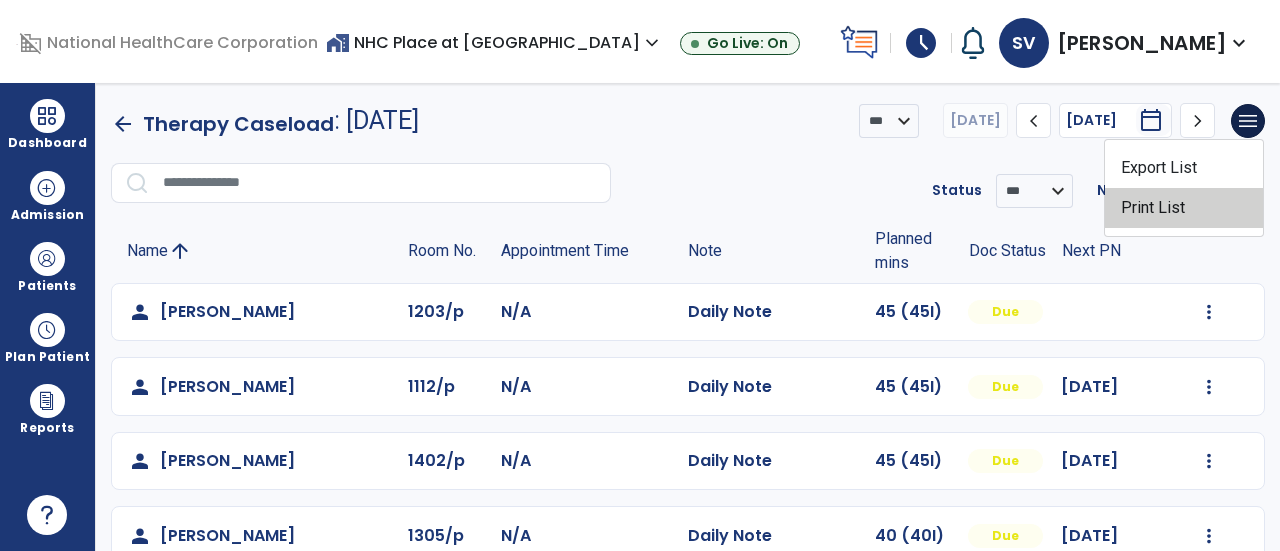 click on "Print List" 